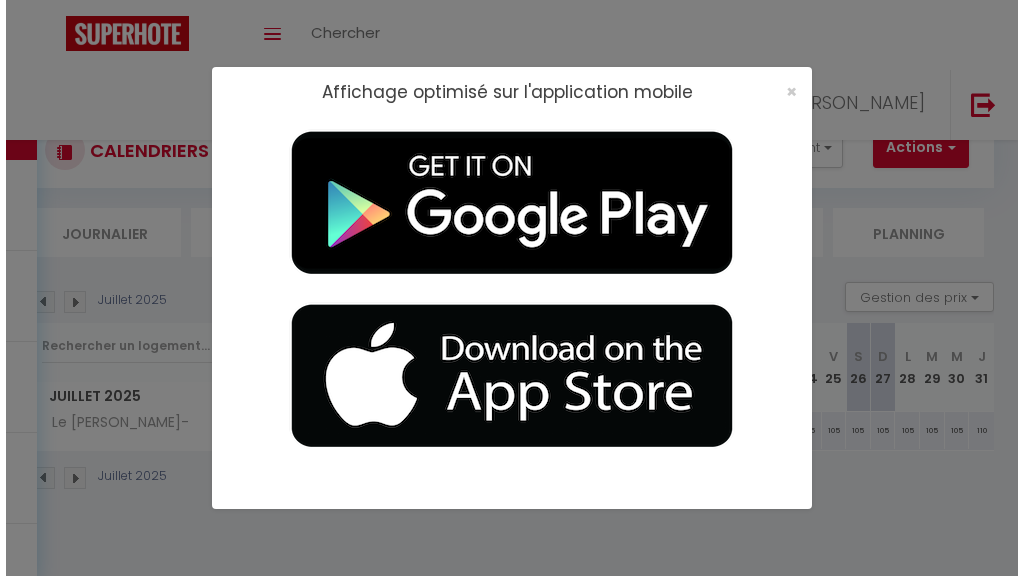 scroll, scrollTop: 0, scrollLeft: 0, axis: both 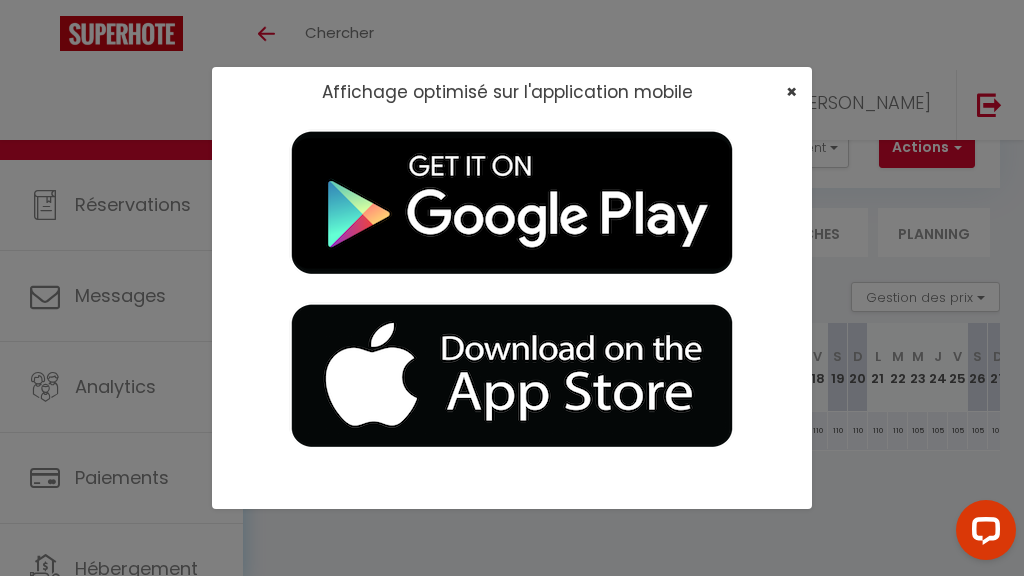 click on "×" at bounding box center [791, 91] 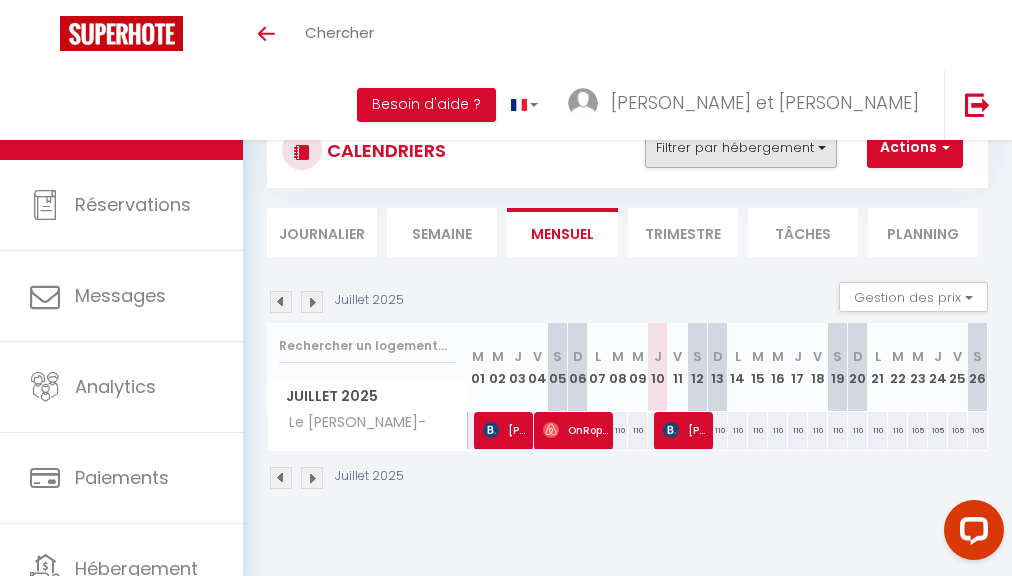 click on "Filtrer par hébergement" at bounding box center [741, 148] 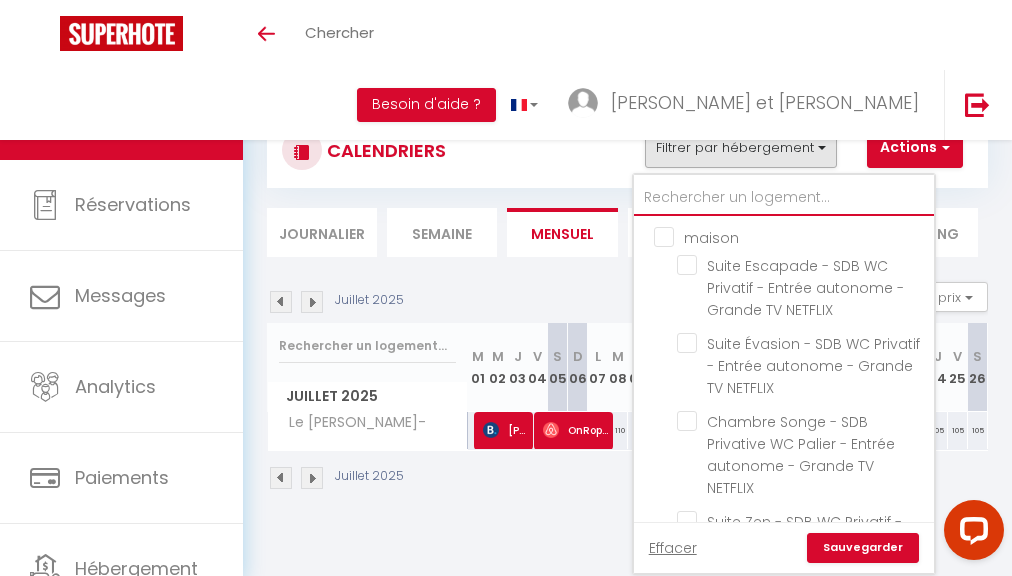 click at bounding box center (784, 198) 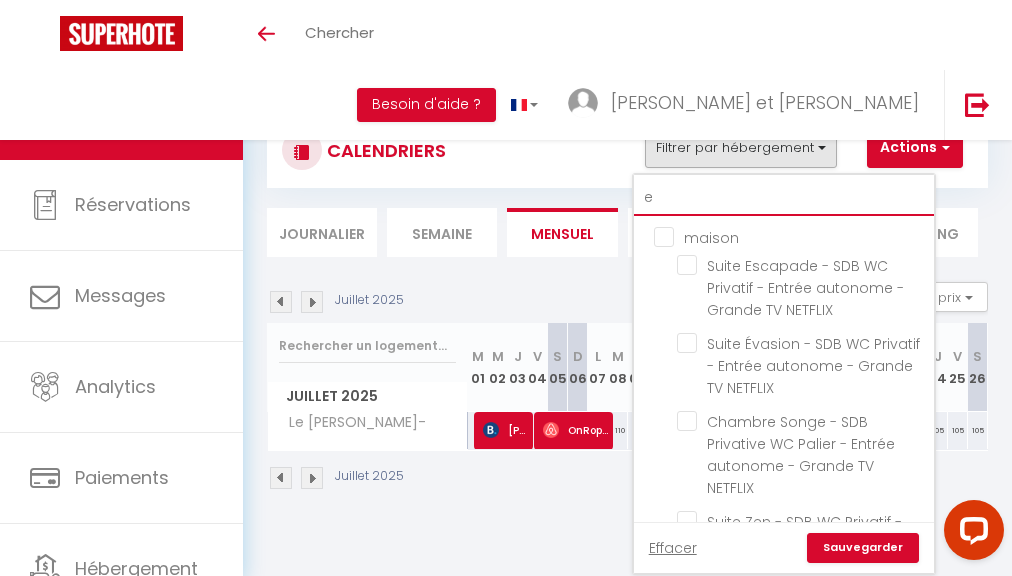 checkbox on "false" 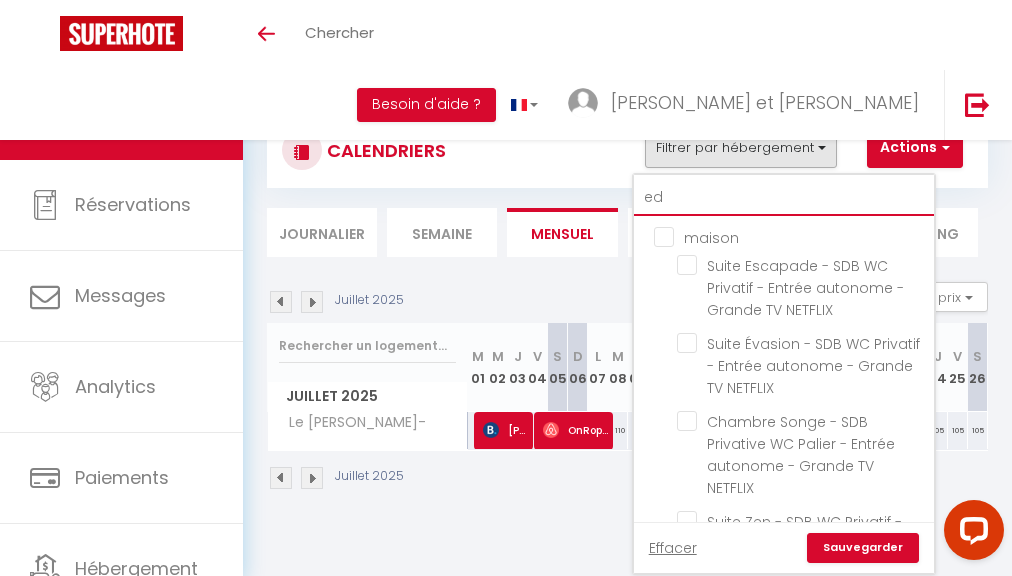 checkbox on "false" 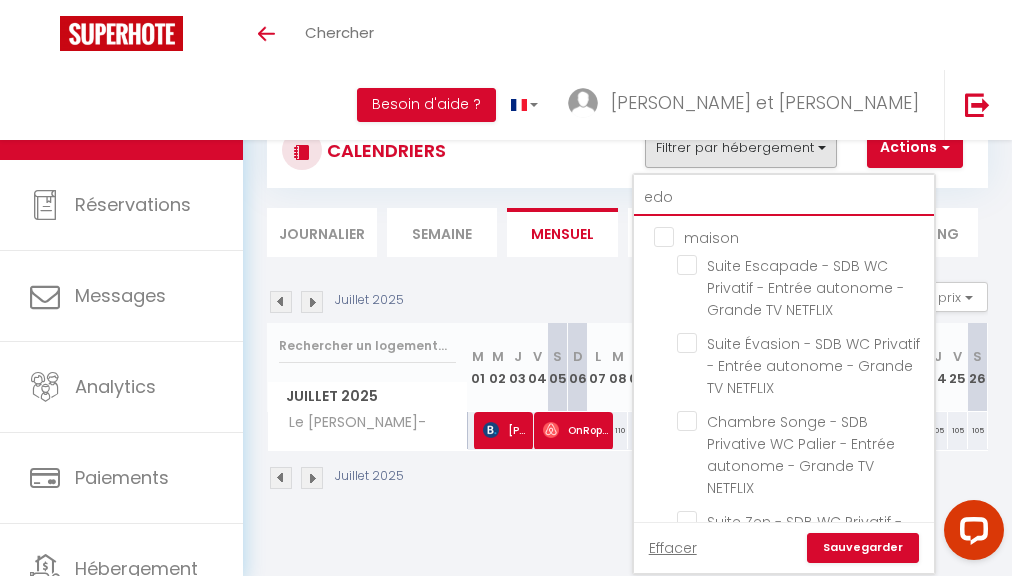 checkbox on "false" 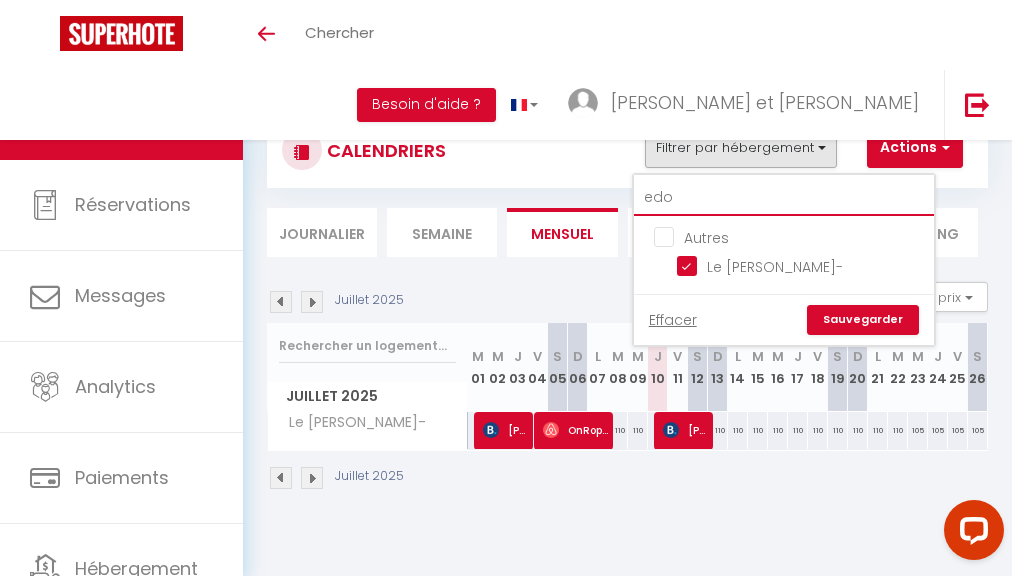 type on "edou" 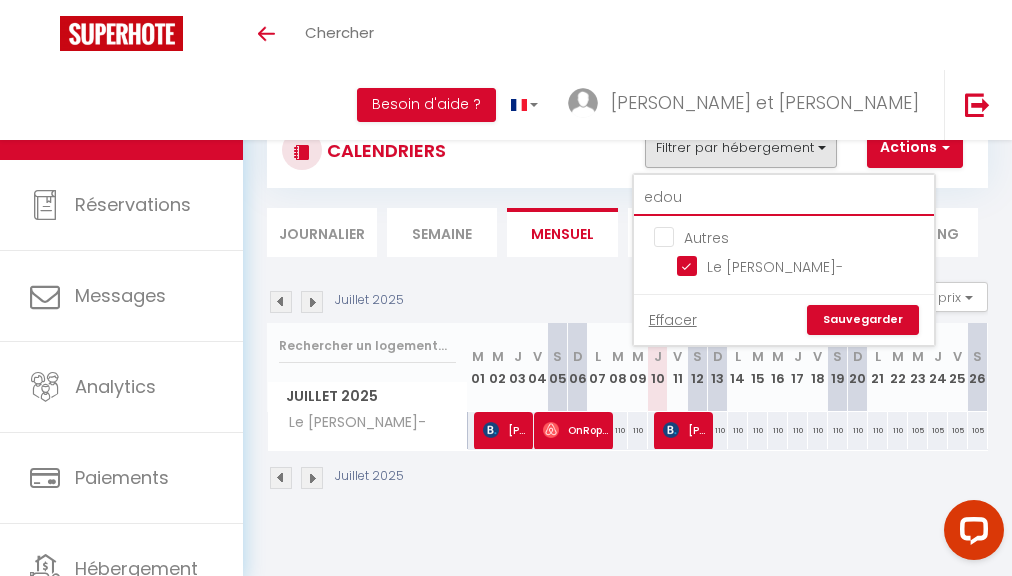 checkbox on "false" 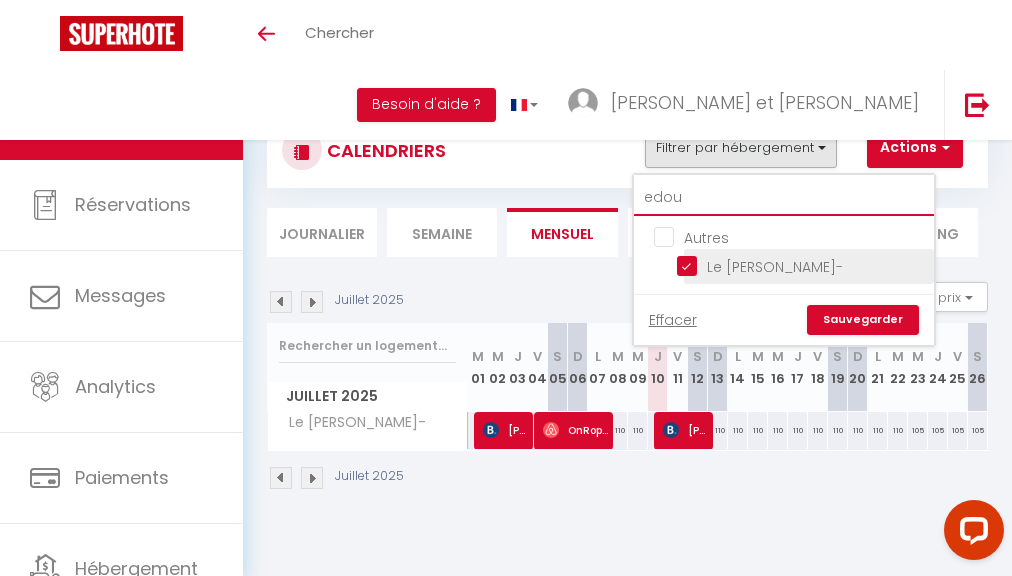 type on "edou" 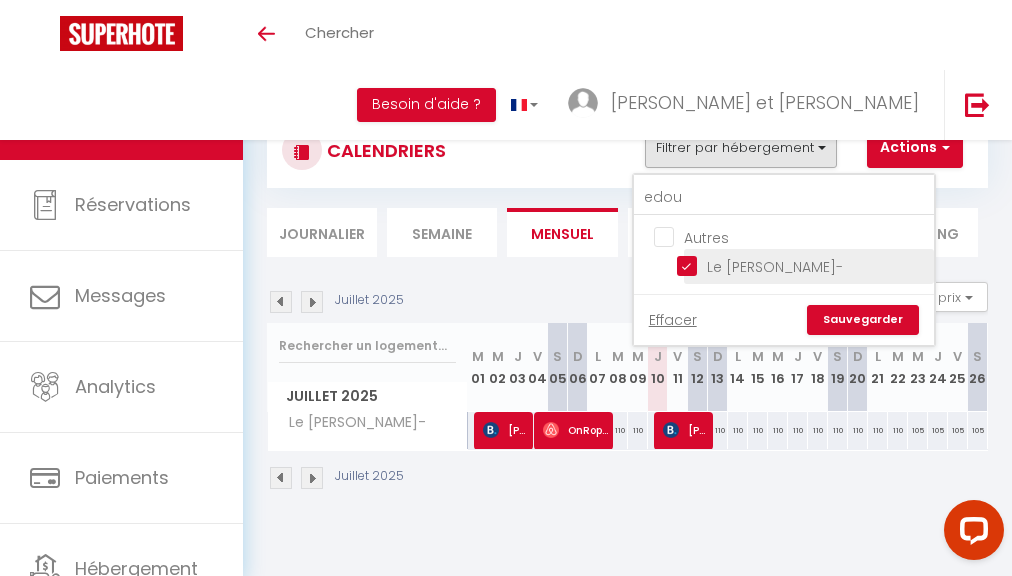 click on "Le [PERSON_NAME]-" at bounding box center (802, 265) 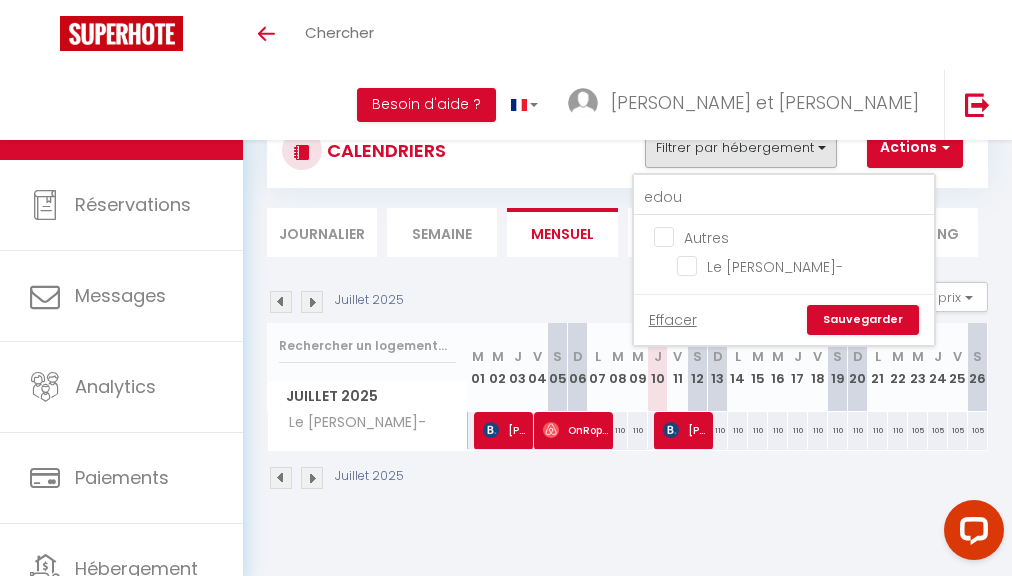 click on "Sauvegarder" at bounding box center (863, 320) 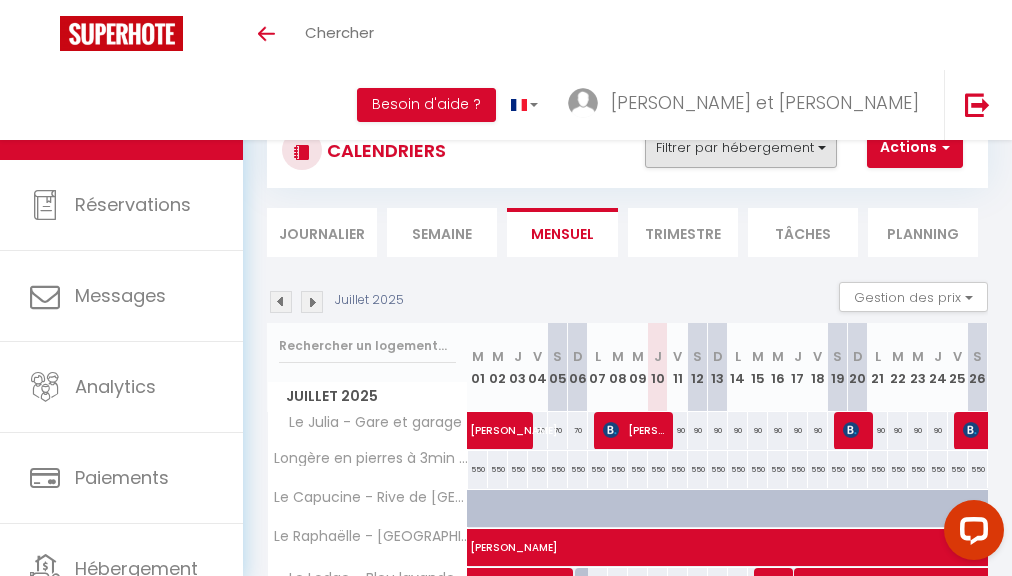 click on "Filtrer par hébergement" at bounding box center (741, 148) 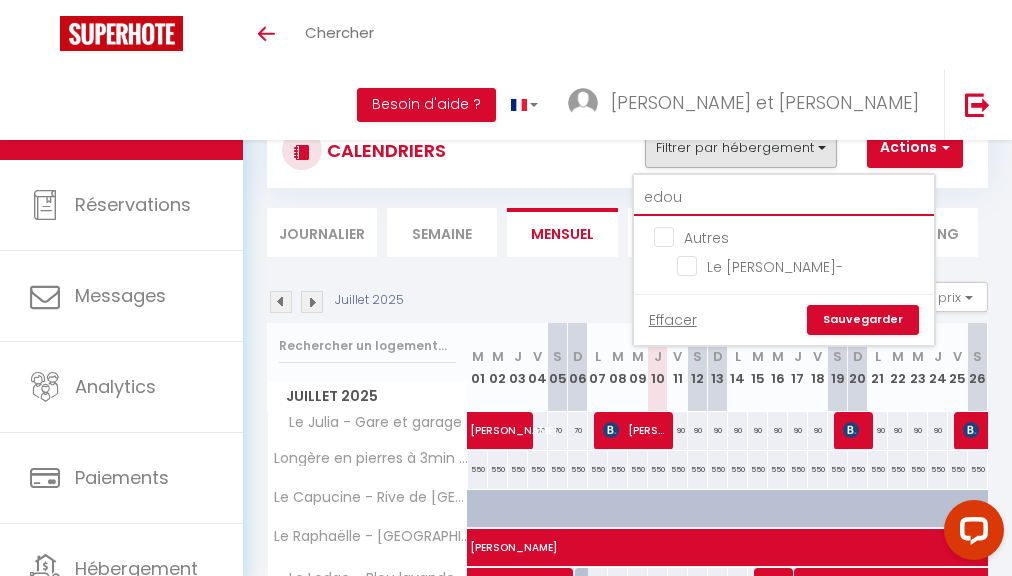 click on "edou" at bounding box center (784, 198) 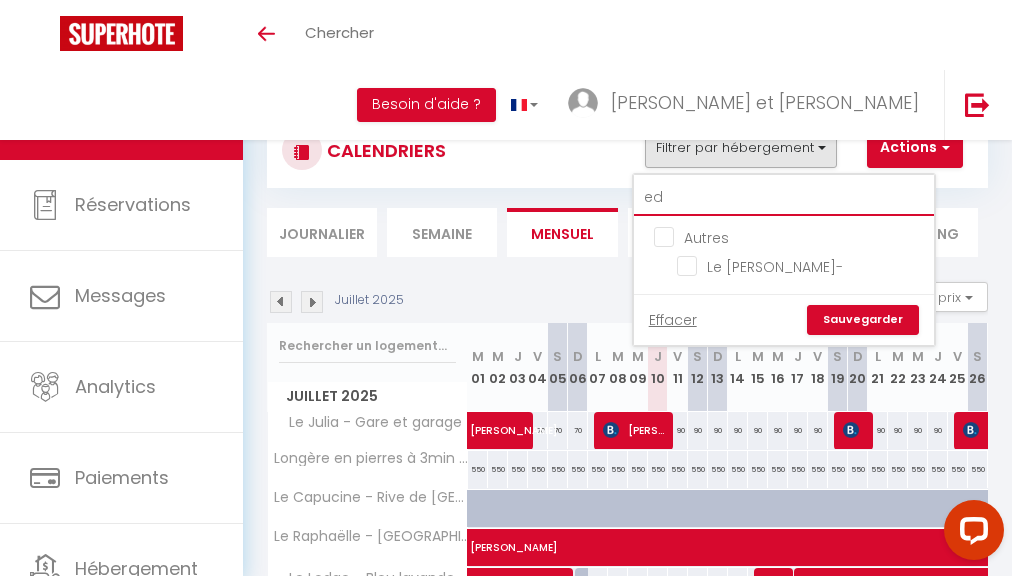 type on "e" 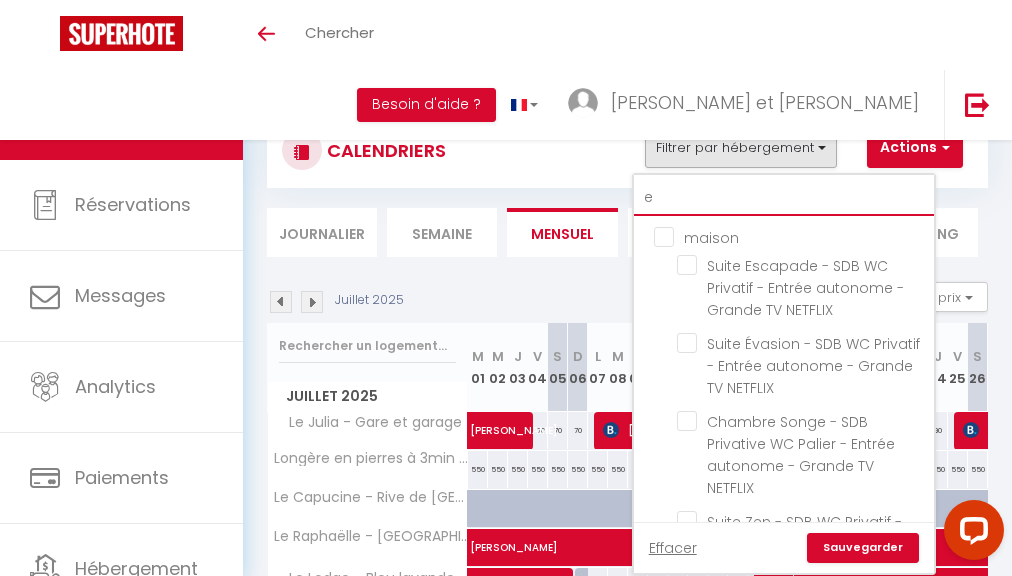 type 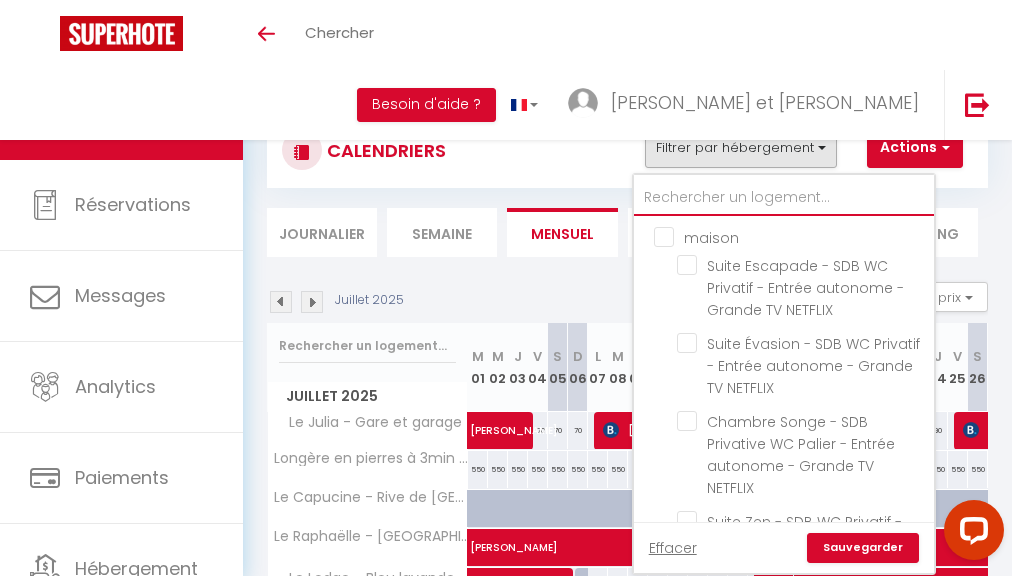 checkbox on "false" 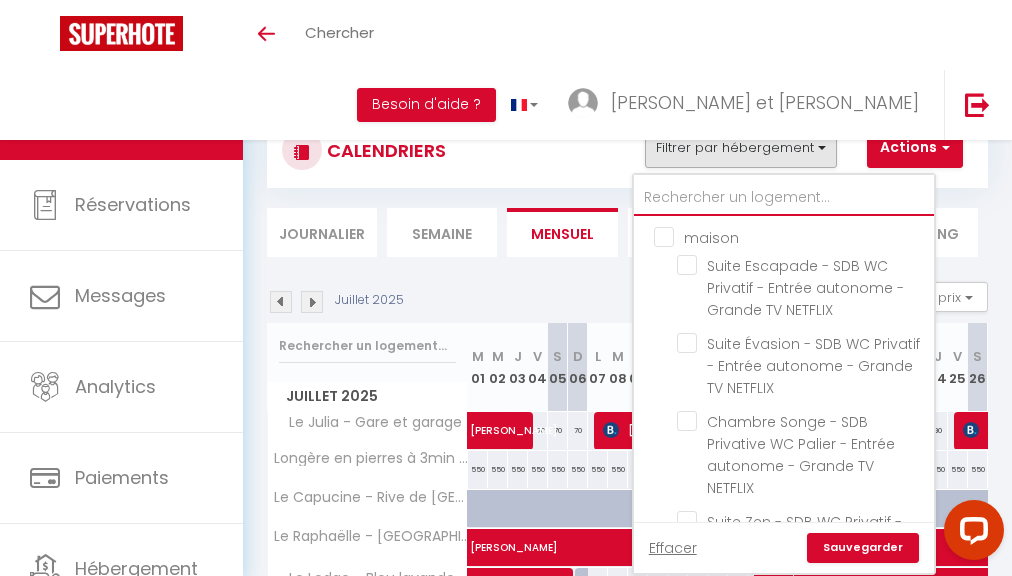 type on "m" 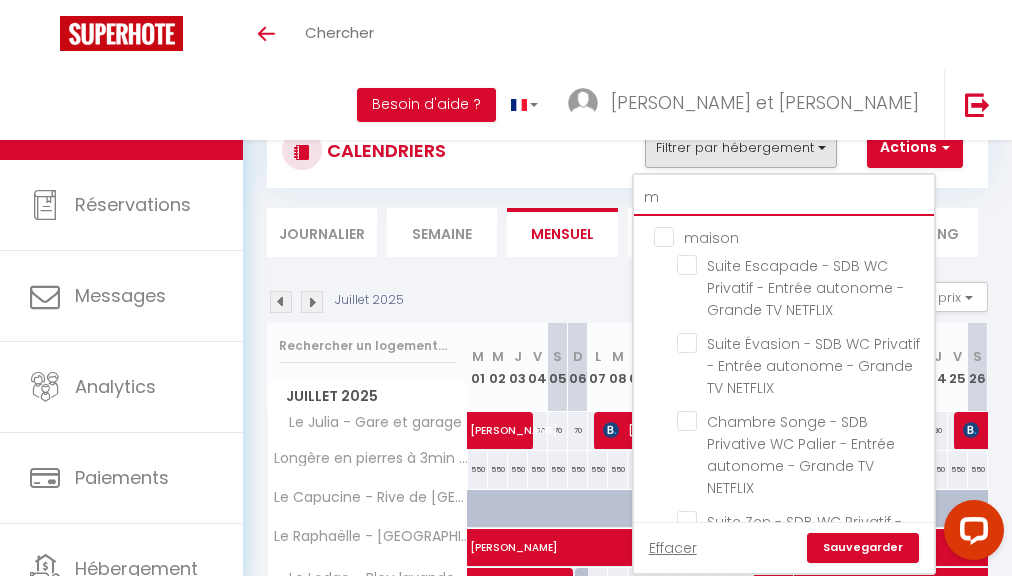 checkbox on "false" 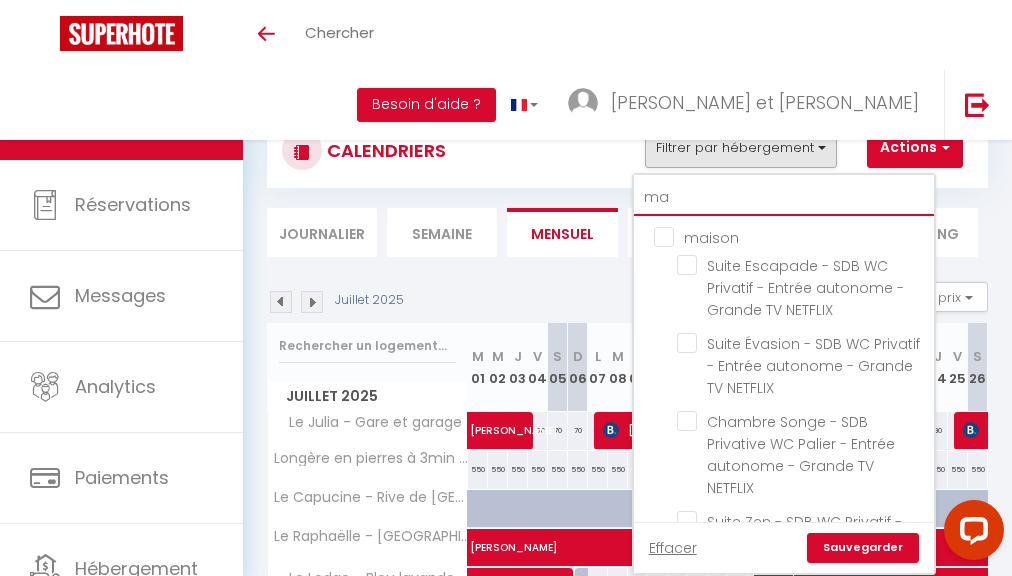 checkbox on "false" 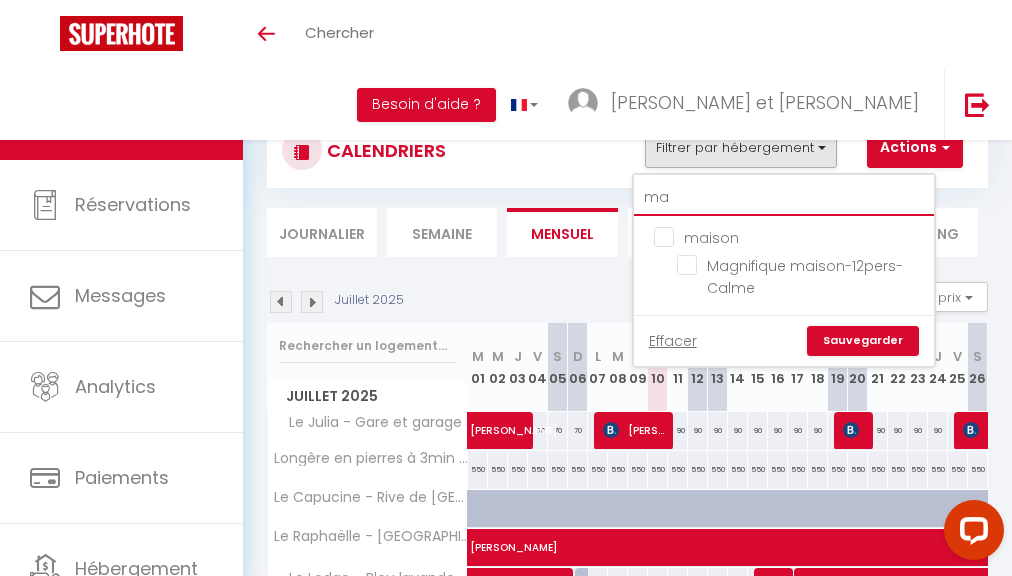 type on "mai" 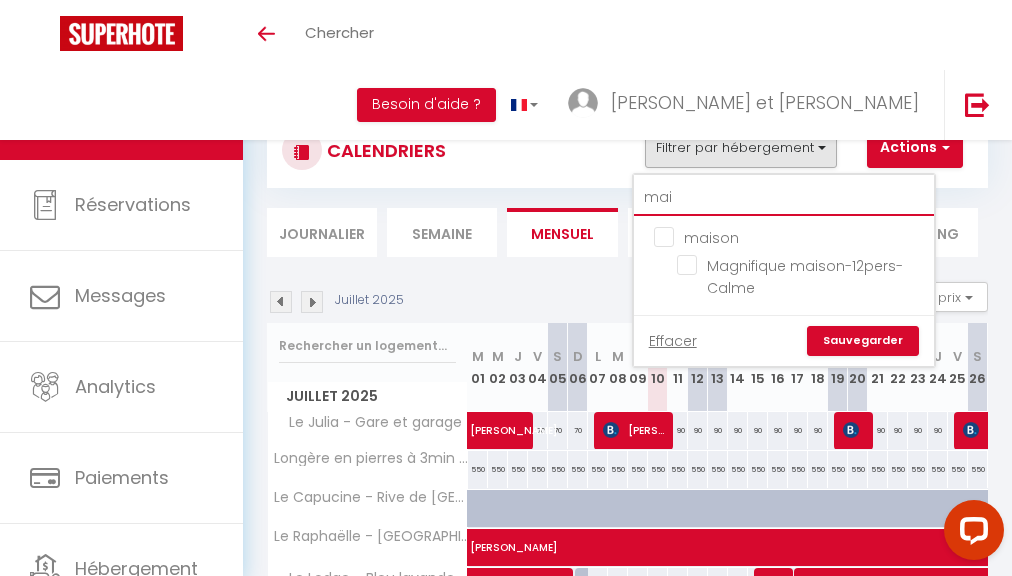 checkbox on "false" 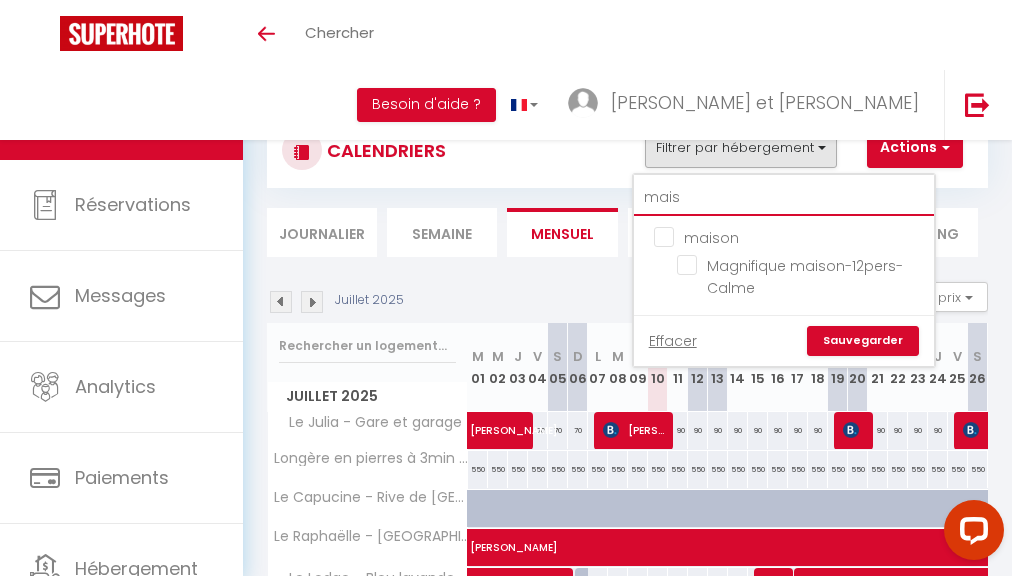 checkbox on "false" 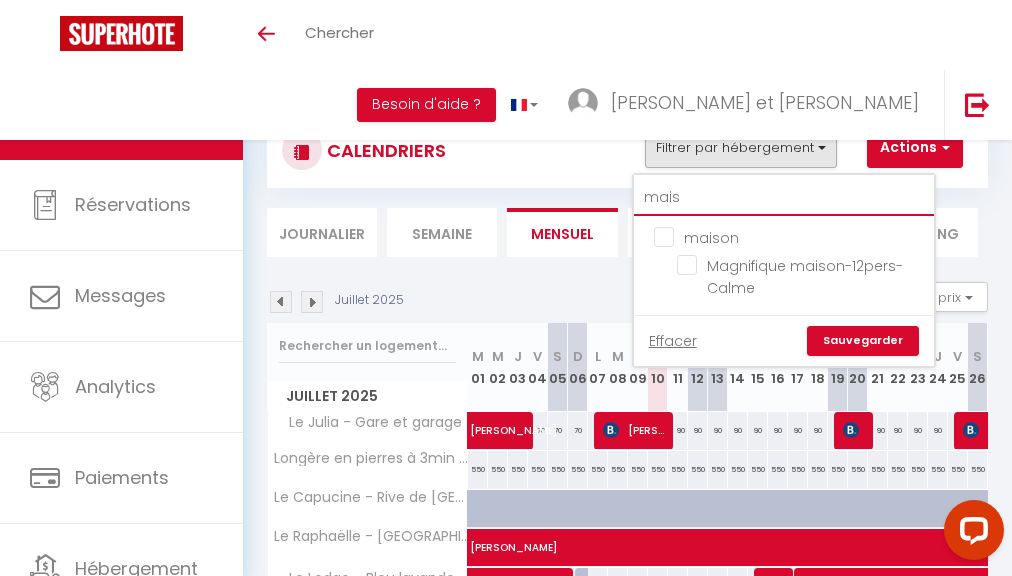 type on "mai" 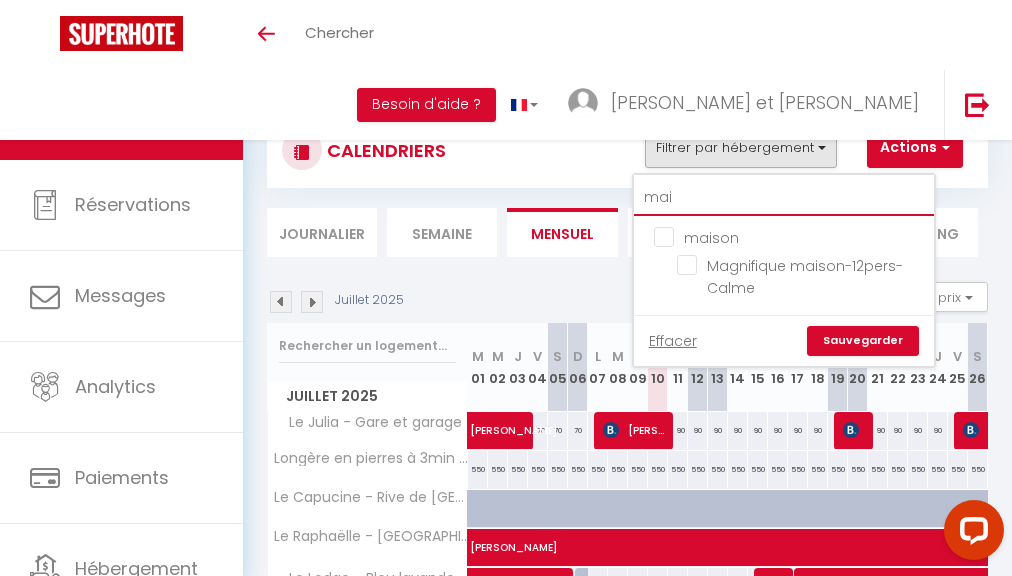 checkbox on "false" 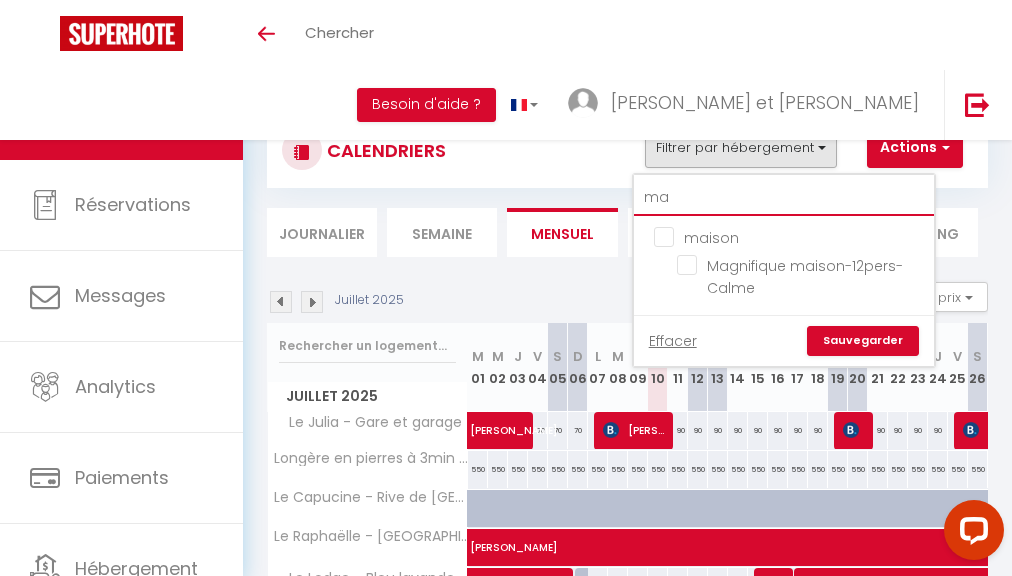 checkbox on "false" 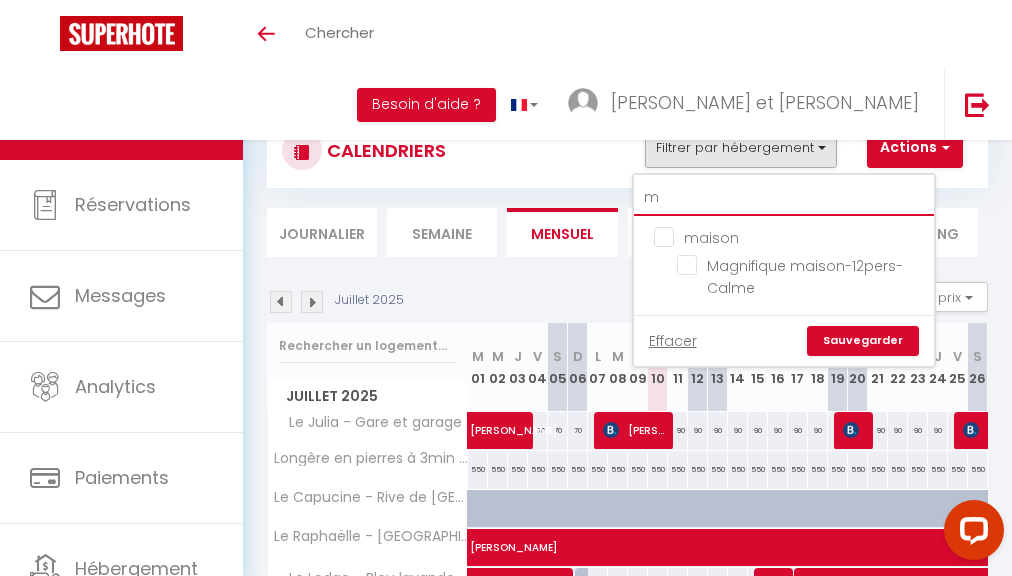 checkbox on "false" 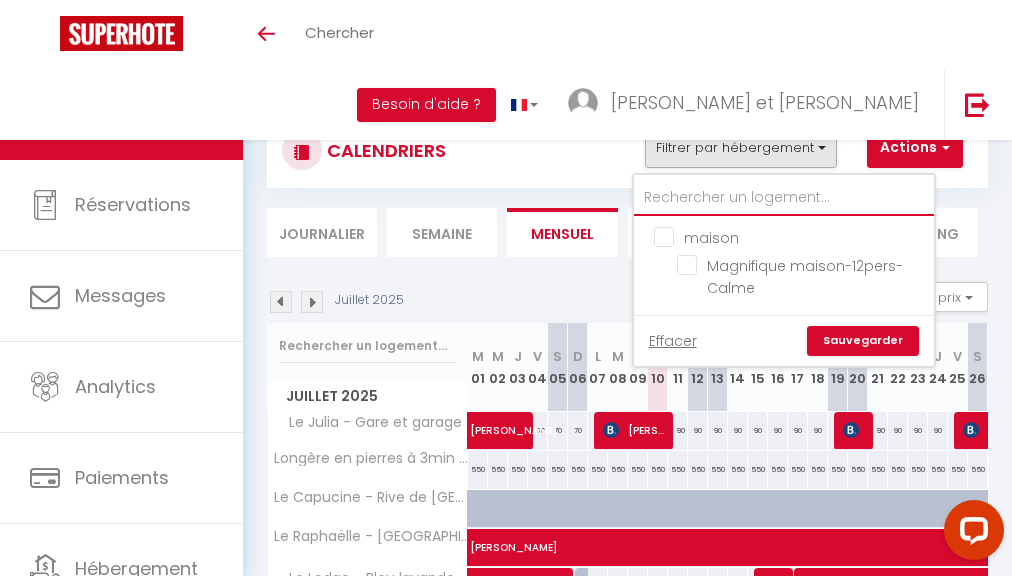 checkbox on "false" 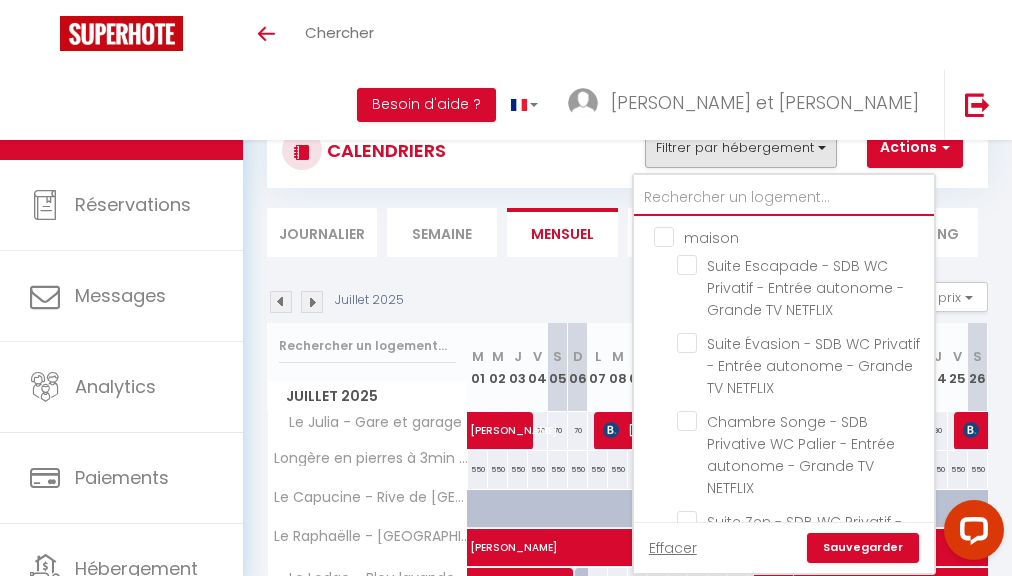 type on "p" 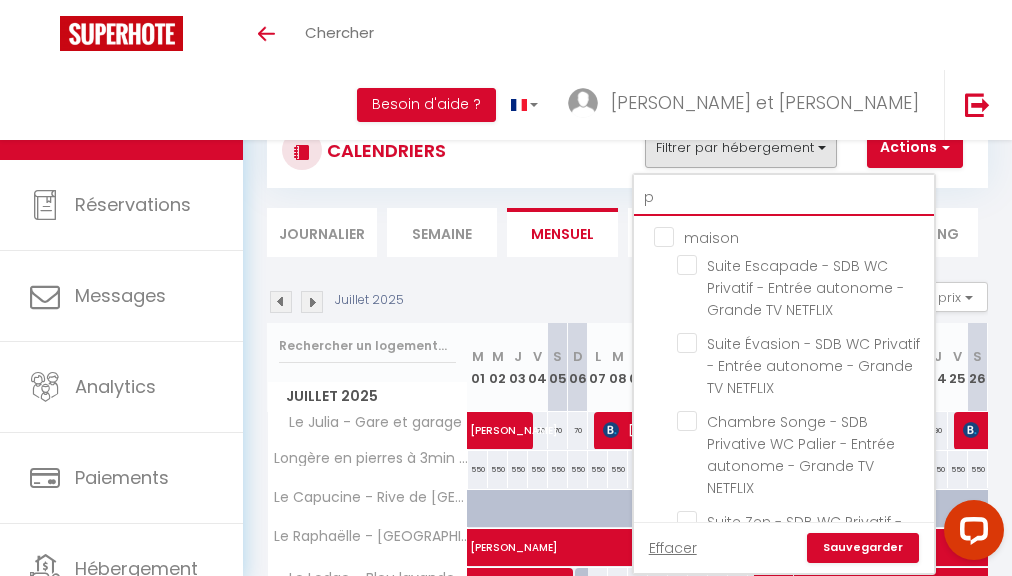 checkbox on "false" 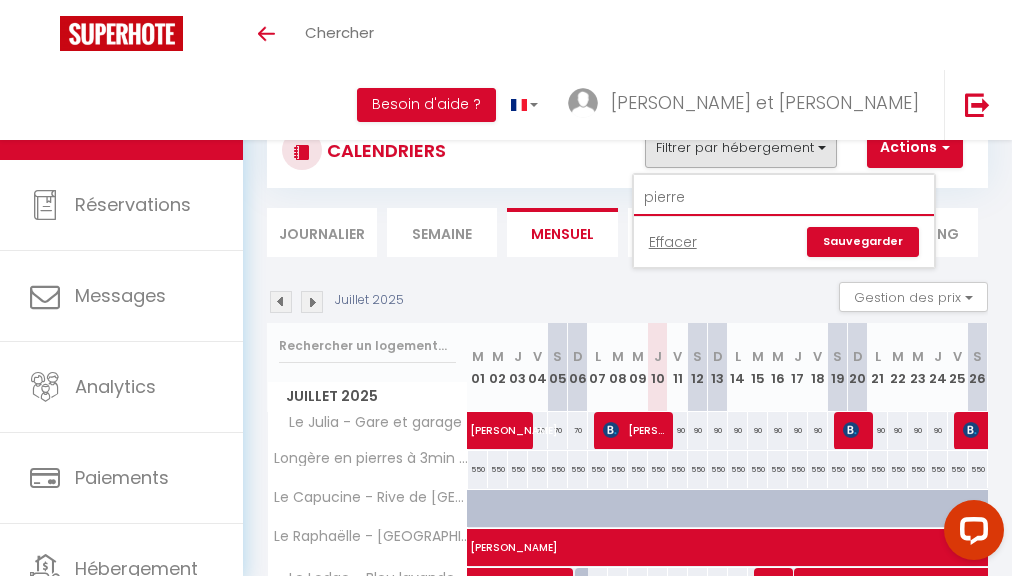 drag, startPoint x: 706, startPoint y: 199, endPoint x: 564, endPoint y: 187, distance: 142.50613 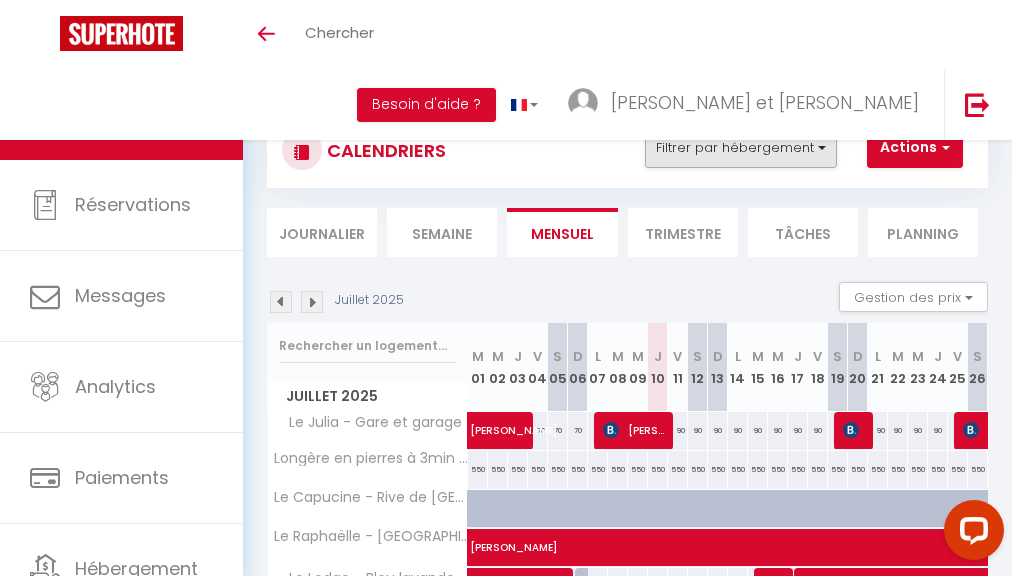 click on "Filtrer par hébergement" at bounding box center (741, 148) 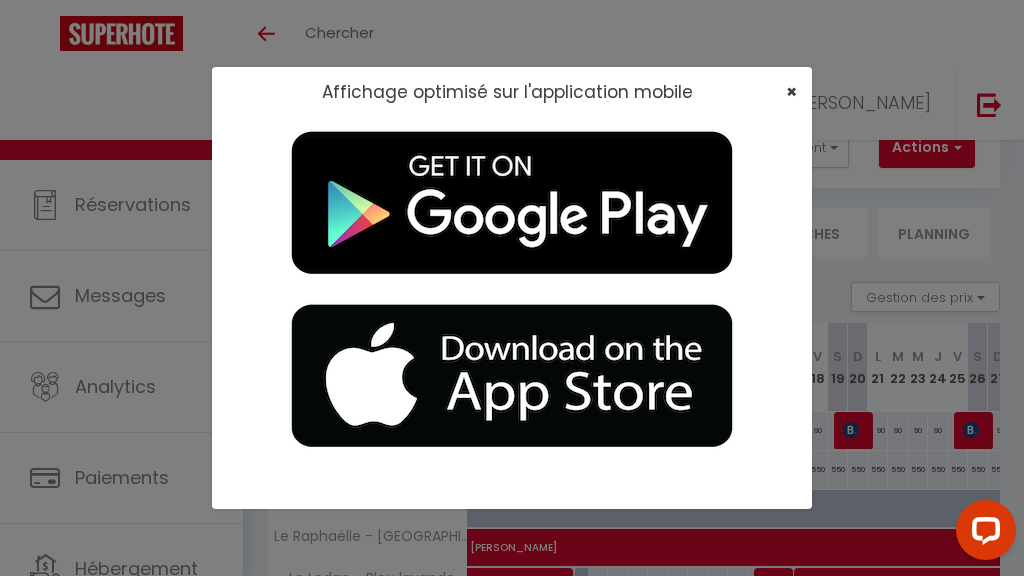 click on "×" at bounding box center [791, 91] 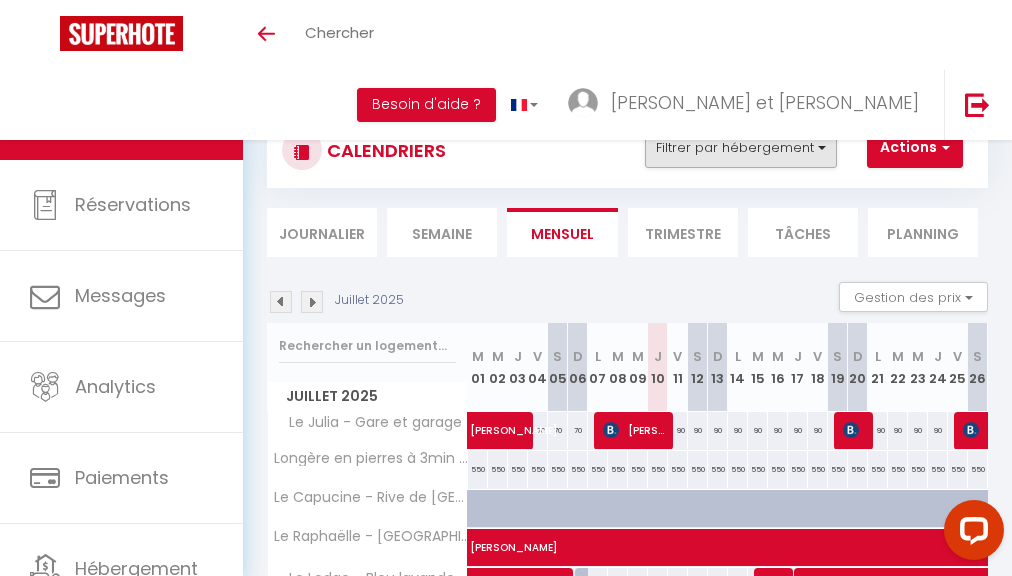 click on "Filtrer par hébergement" at bounding box center (741, 148) 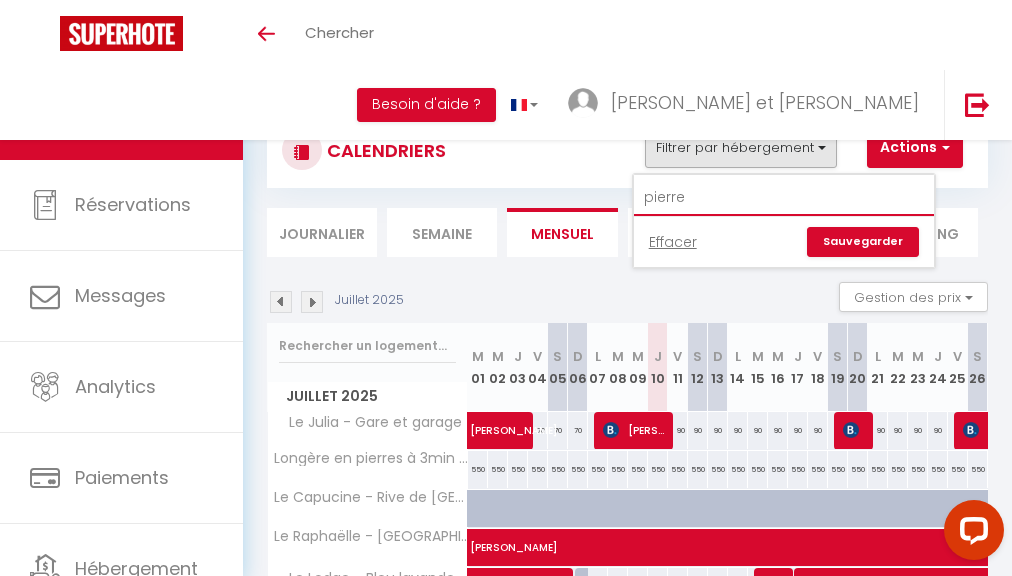 click on "pierre" at bounding box center [784, 198] 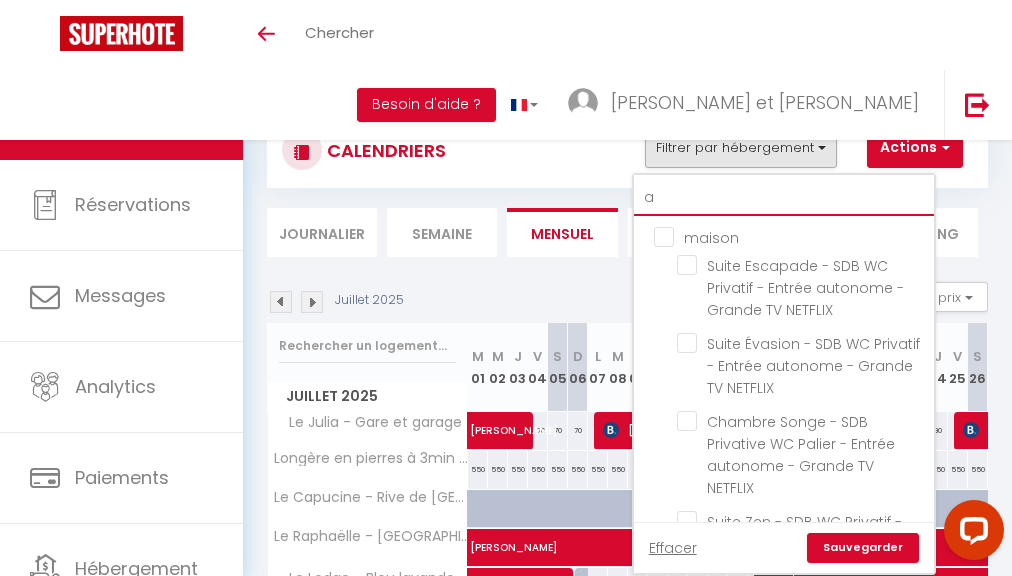 type 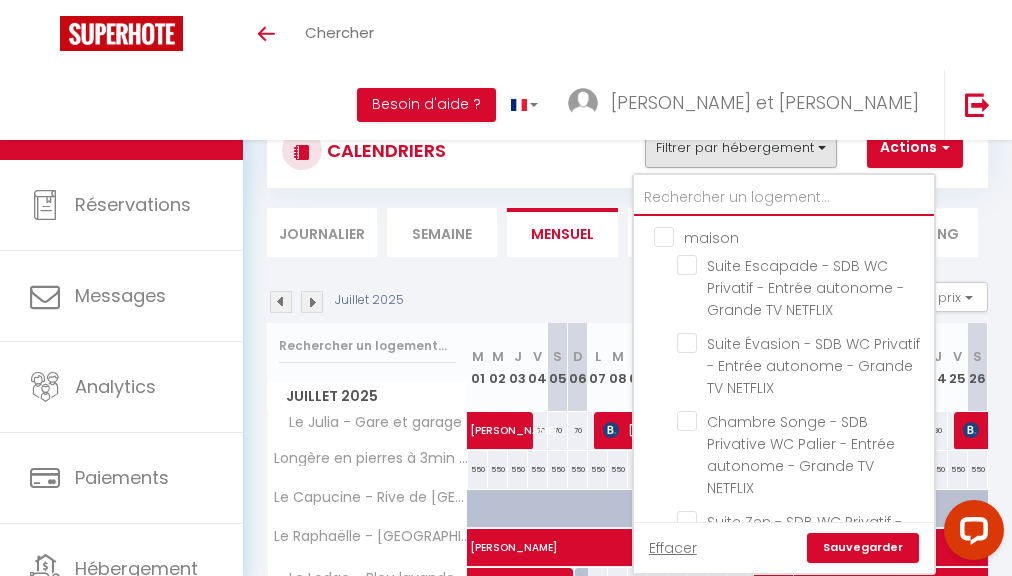checkbox on "false" 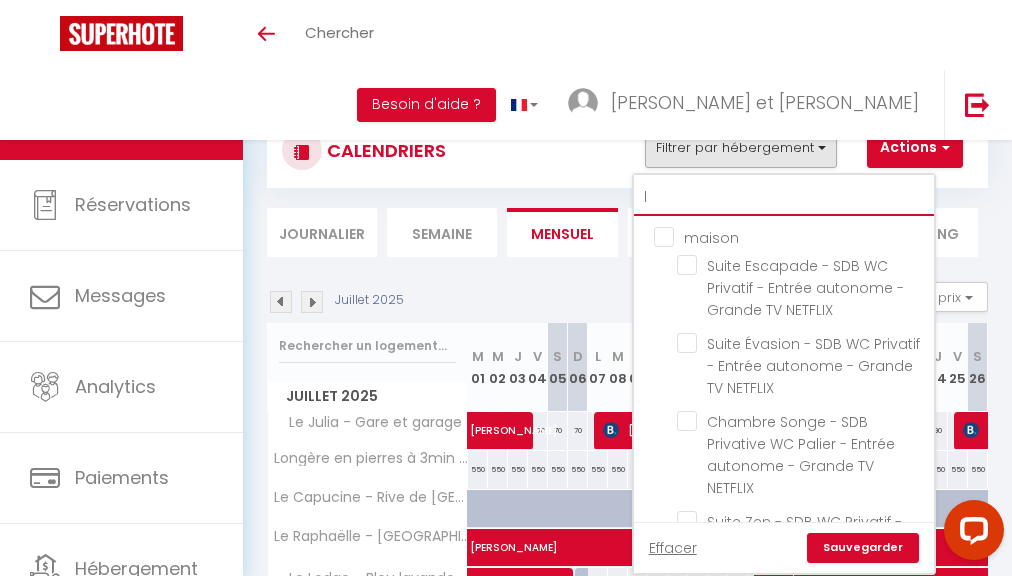 checkbox on "false" 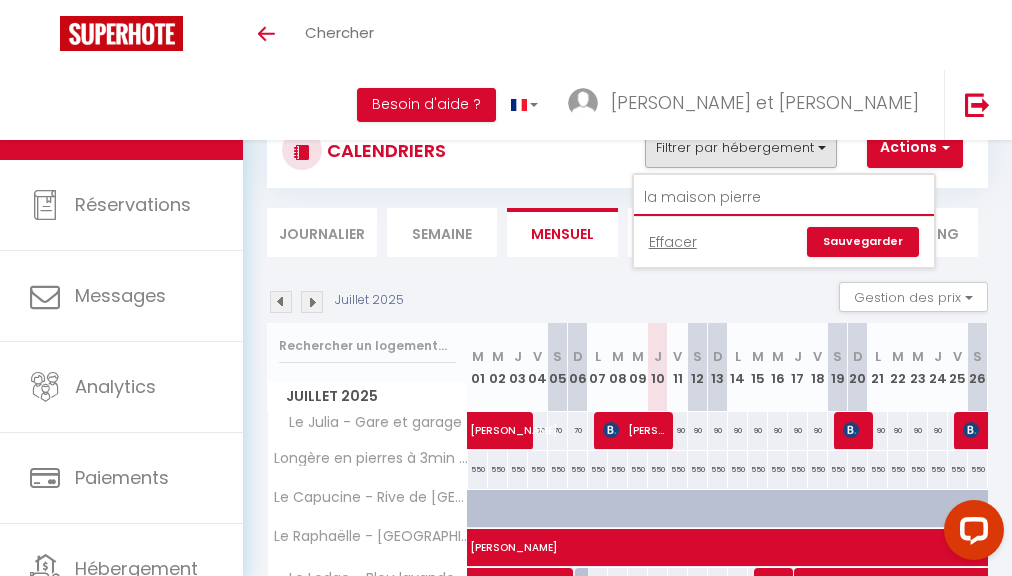 type on "la maison pierre" 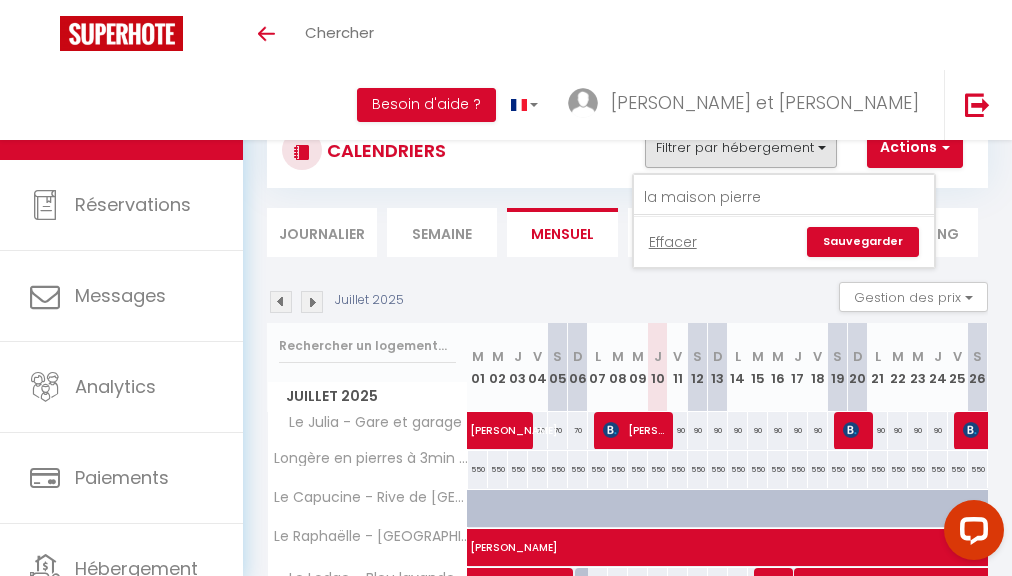 click at bounding box center [367, 346] 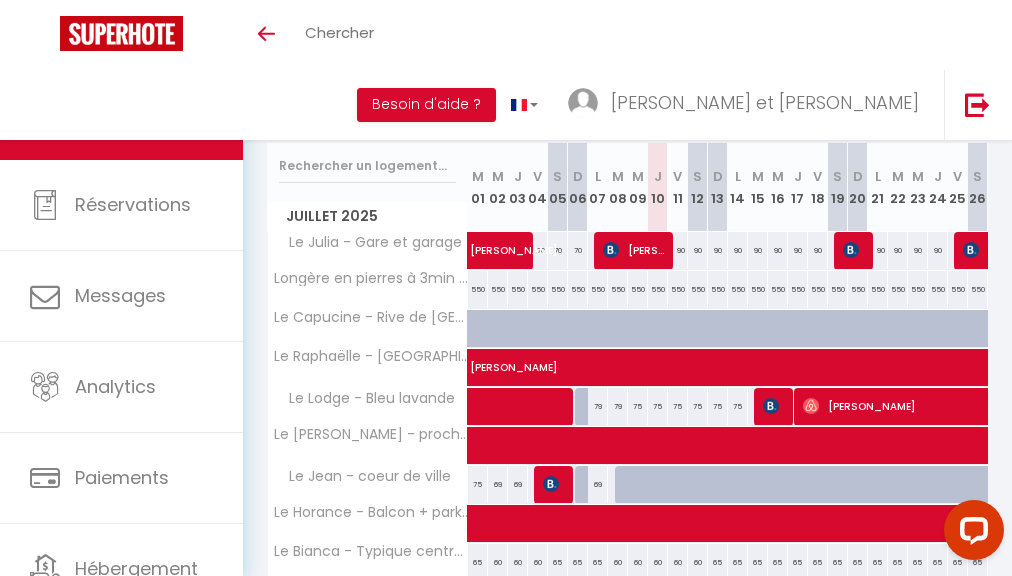 scroll, scrollTop: 364, scrollLeft: 0, axis: vertical 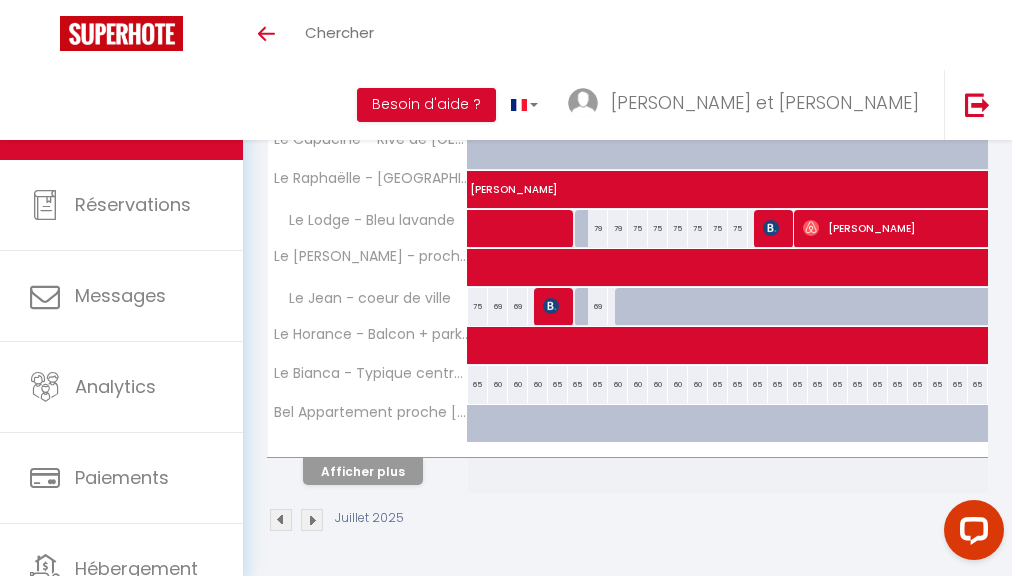 click on "Afficher plus" at bounding box center [363, 471] 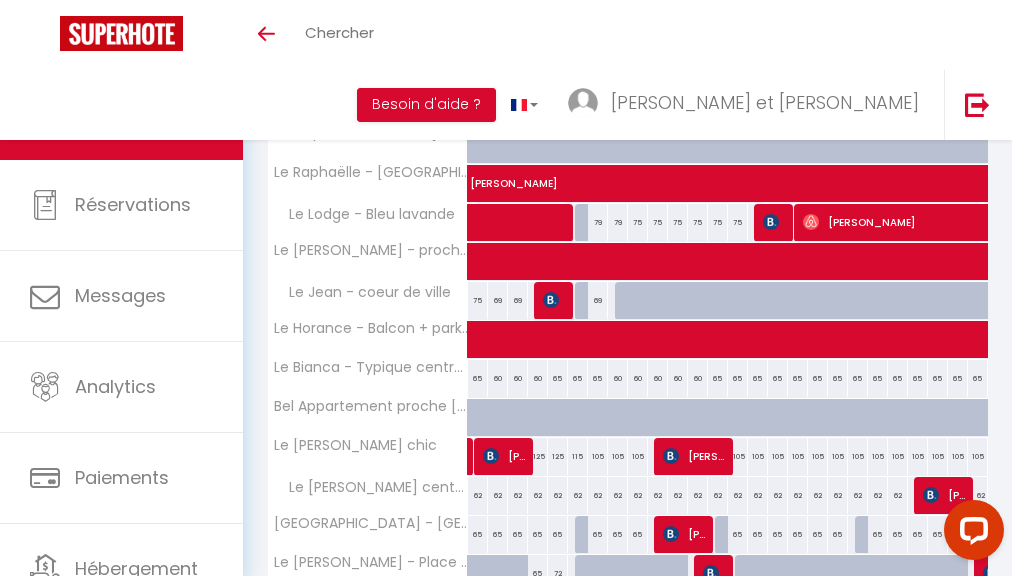scroll, scrollTop: 752, scrollLeft: 0, axis: vertical 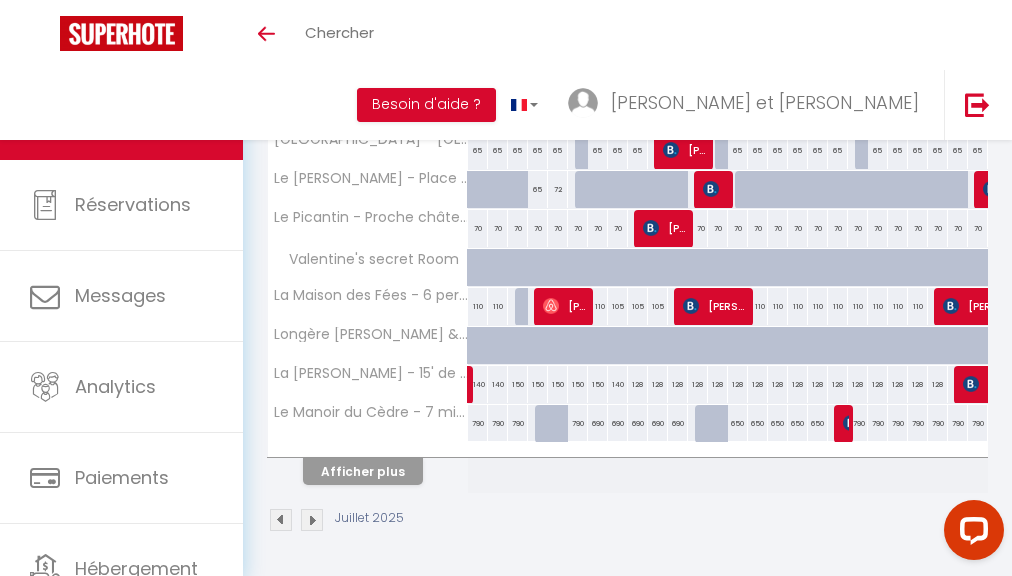 click on "Afficher plus" at bounding box center (363, 471) 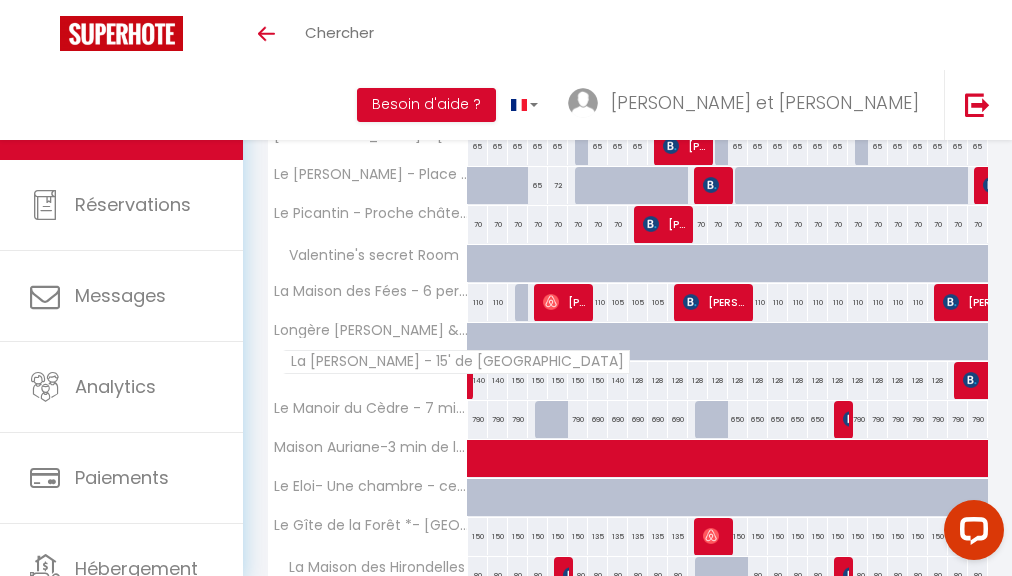 scroll, scrollTop: 1140, scrollLeft: 0, axis: vertical 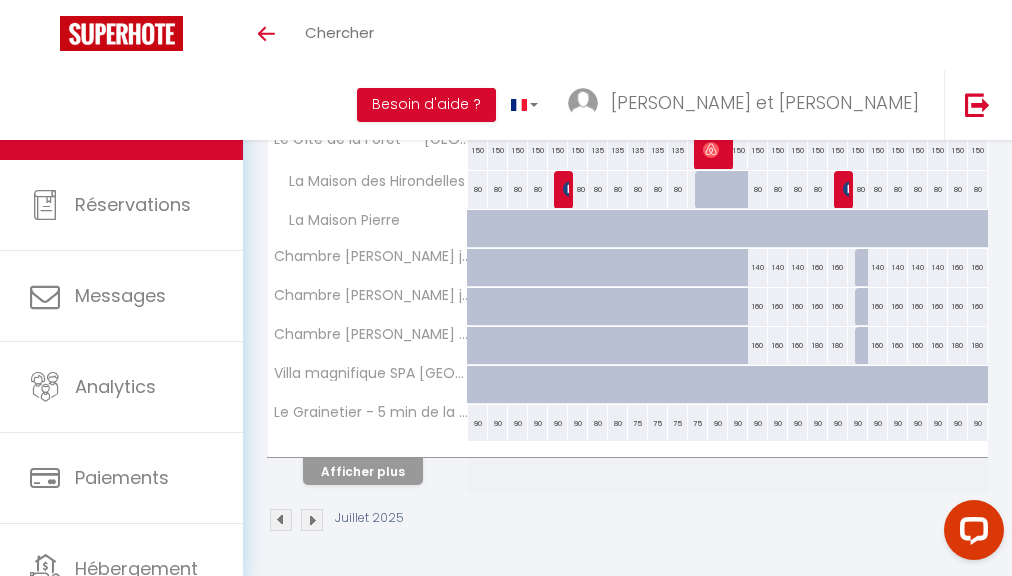 click on "Afficher plus" at bounding box center (363, 471) 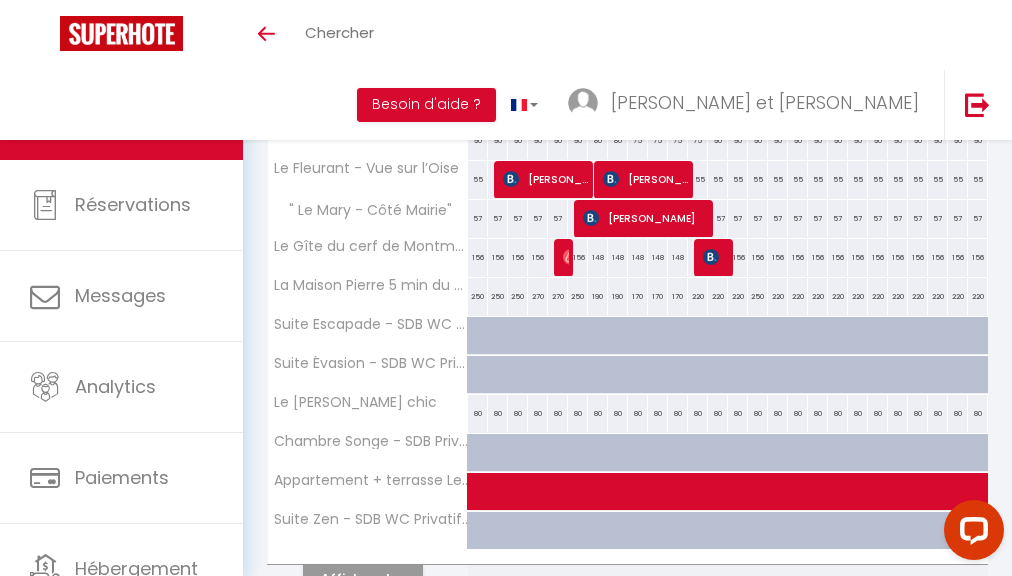 scroll, scrollTop: 1528, scrollLeft: 0, axis: vertical 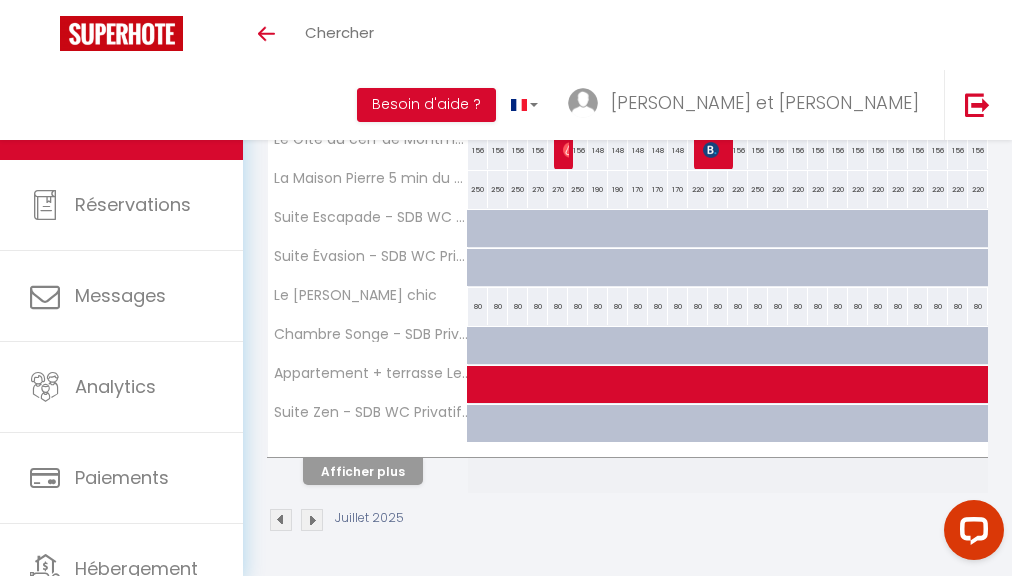 click on "Afficher plus" at bounding box center [363, 471] 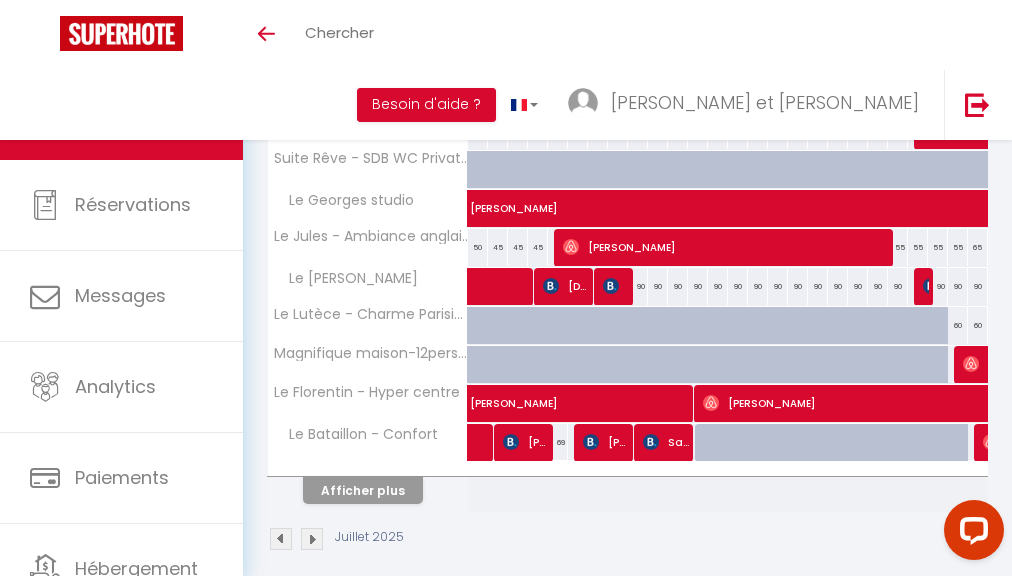 scroll, scrollTop: 1916, scrollLeft: 0, axis: vertical 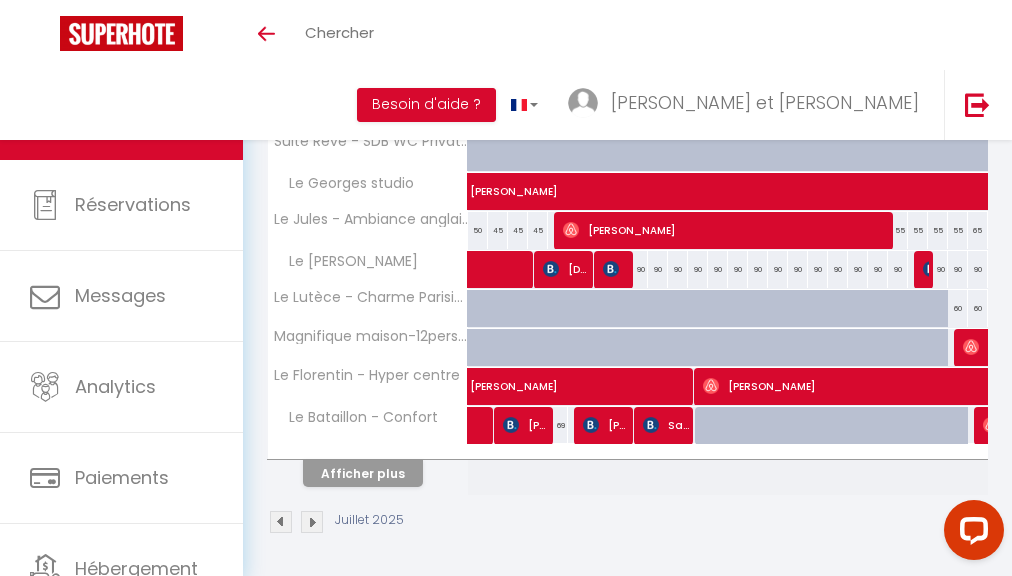click on "Afficher plus" at bounding box center (368, 470) 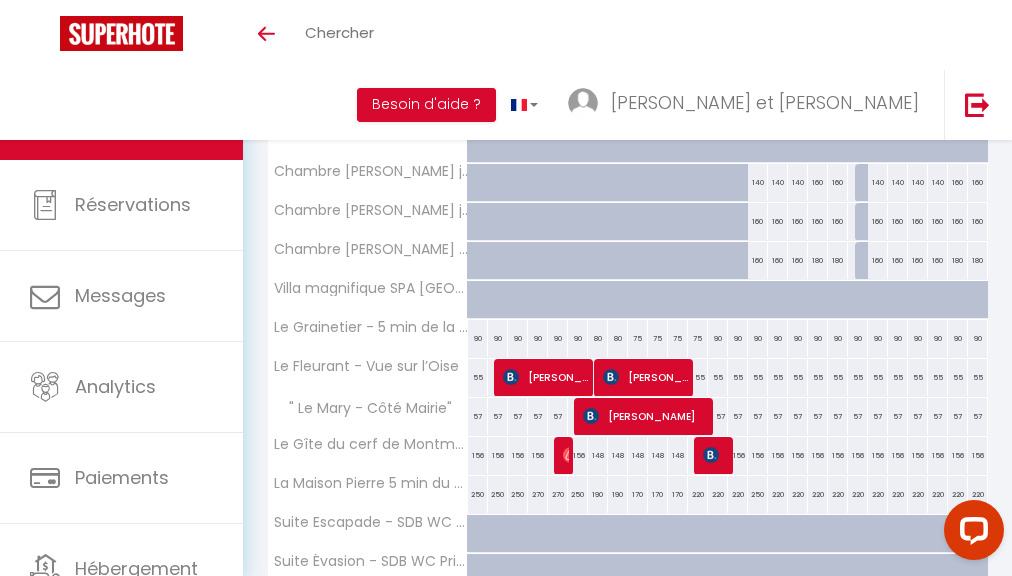 scroll, scrollTop: 1313, scrollLeft: 0, axis: vertical 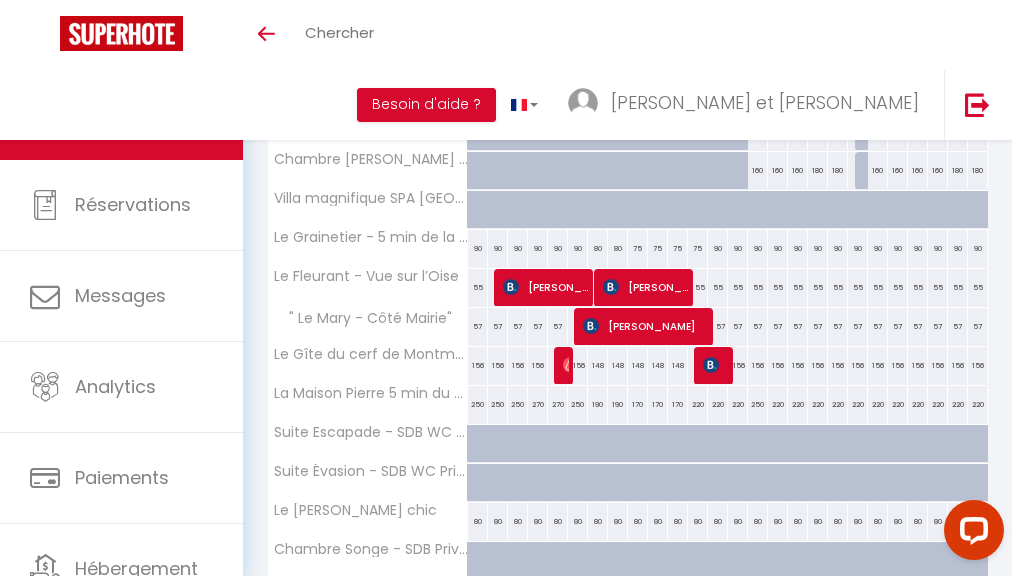 click on "220" at bounding box center [778, 404] 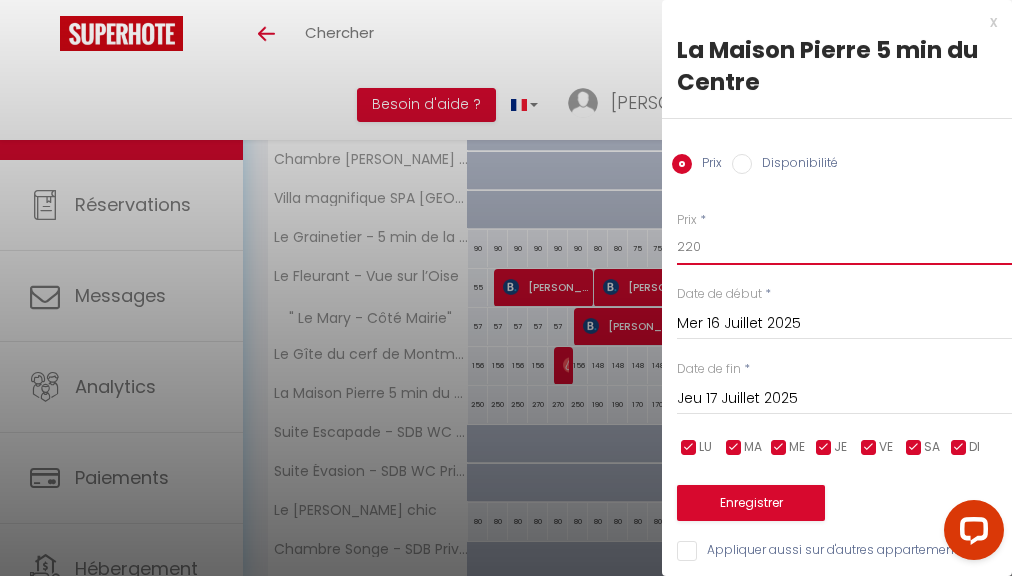 click on "220" at bounding box center (844, 247) 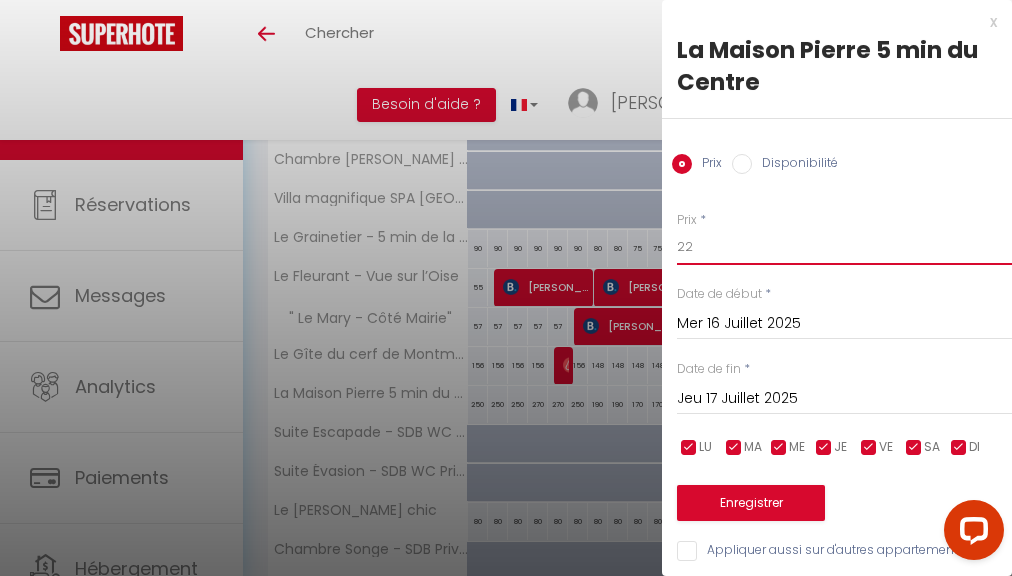 type on "2" 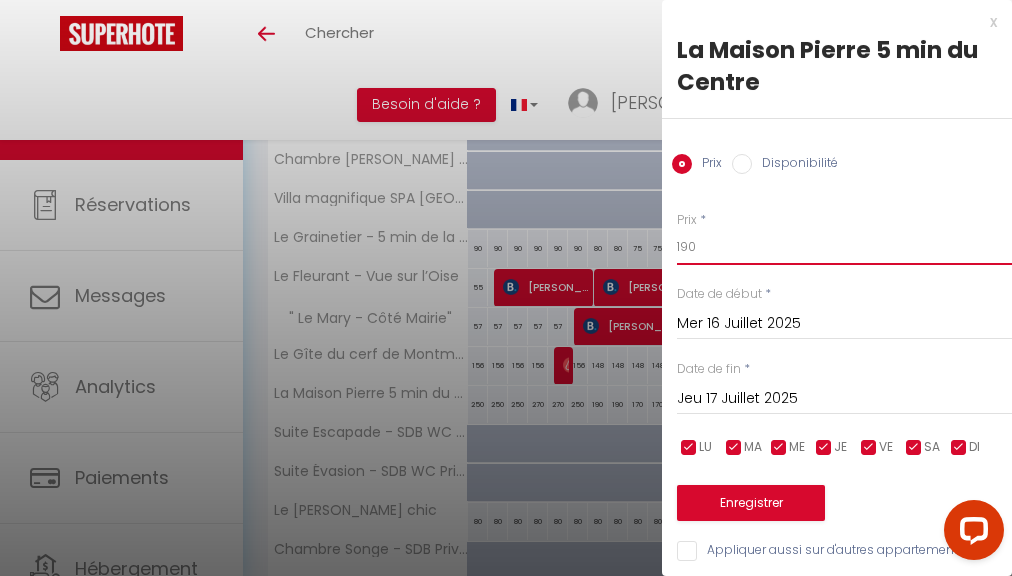 type on "190" 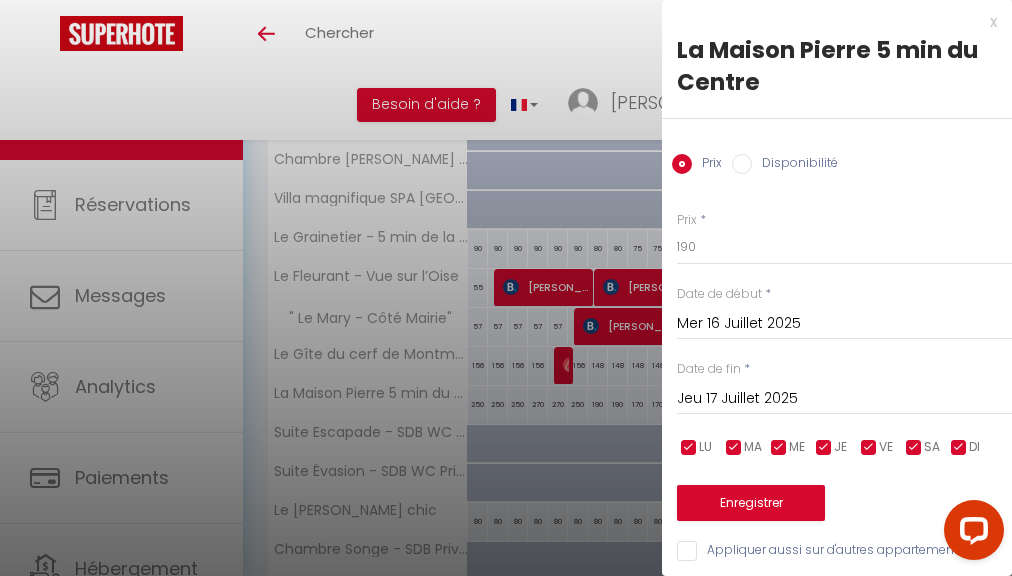 click on "Mer 16 Juillet 2025" at bounding box center (844, 324) 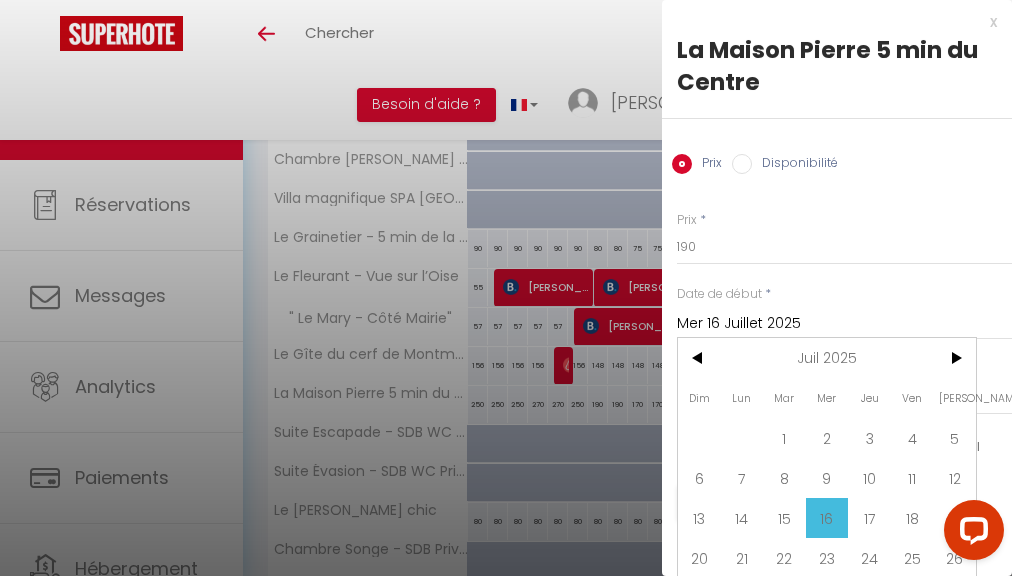 scroll, scrollTop: 54, scrollLeft: 0, axis: vertical 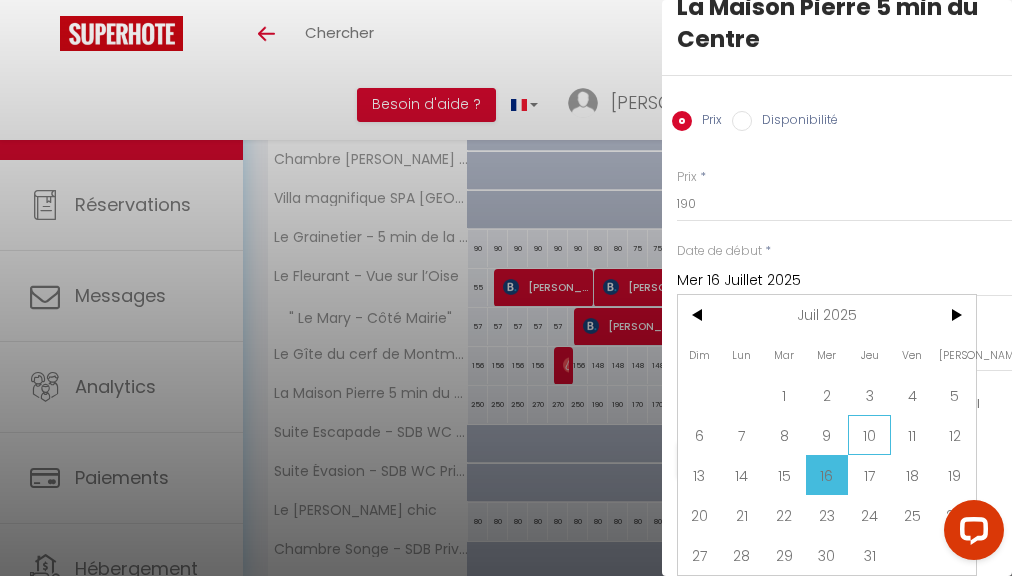 click on "10" at bounding box center [869, 435] 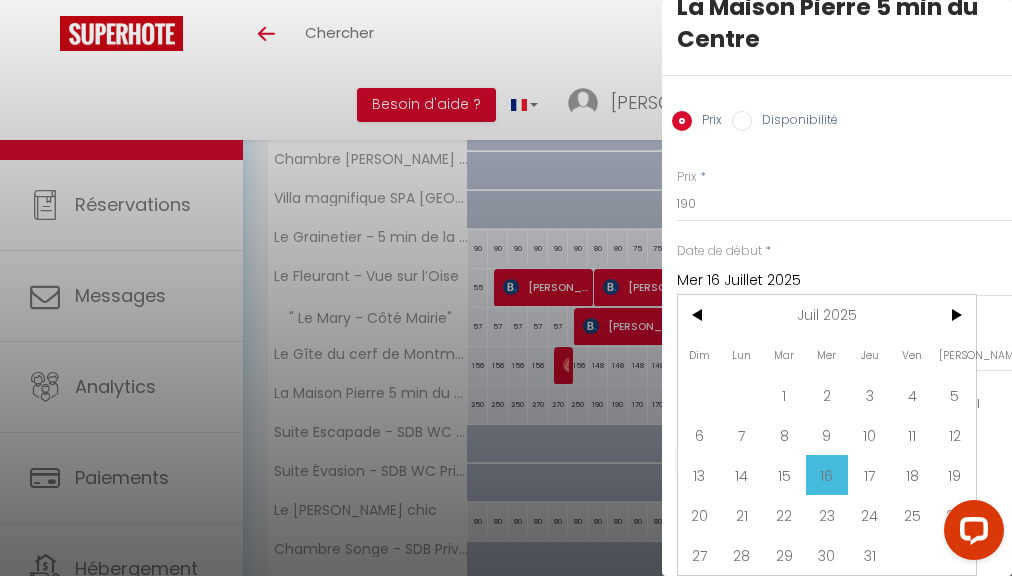 type on "Jeu 10 Juillet 2025" 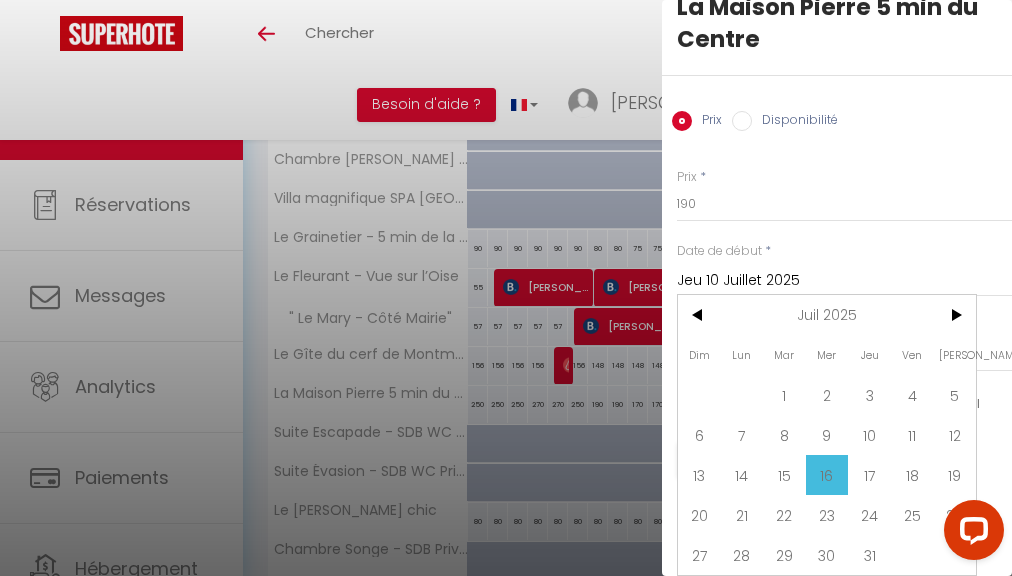 scroll, scrollTop: 17, scrollLeft: 0, axis: vertical 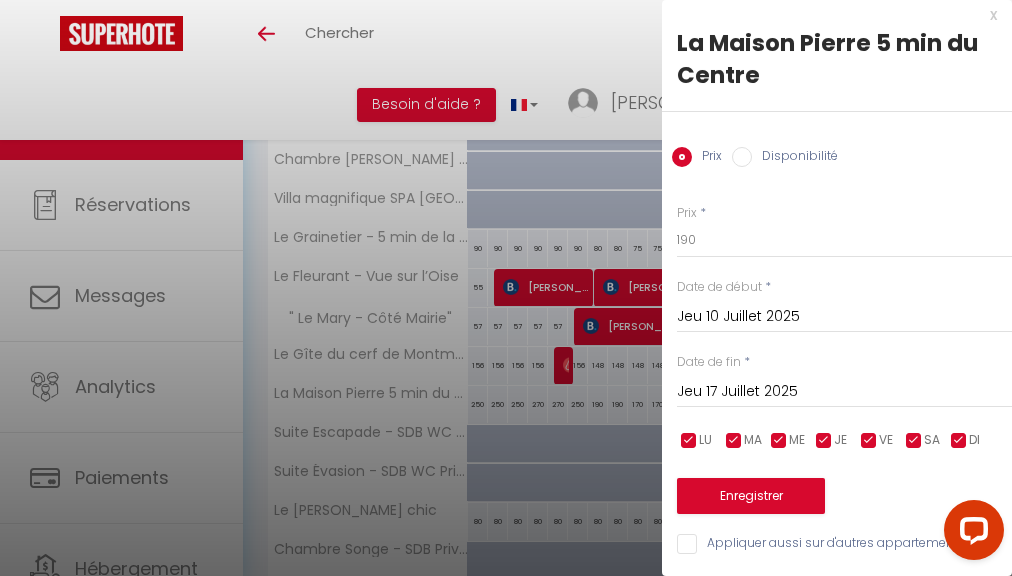 click on "Jeu 17 Juillet 2025" at bounding box center [844, 392] 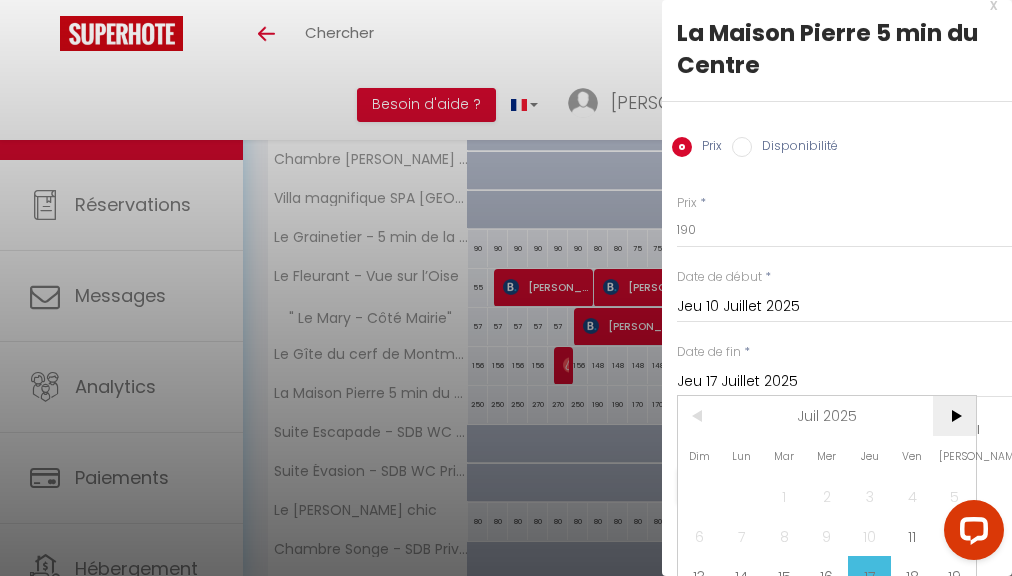 click on ">" at bounding box center [954, 416] 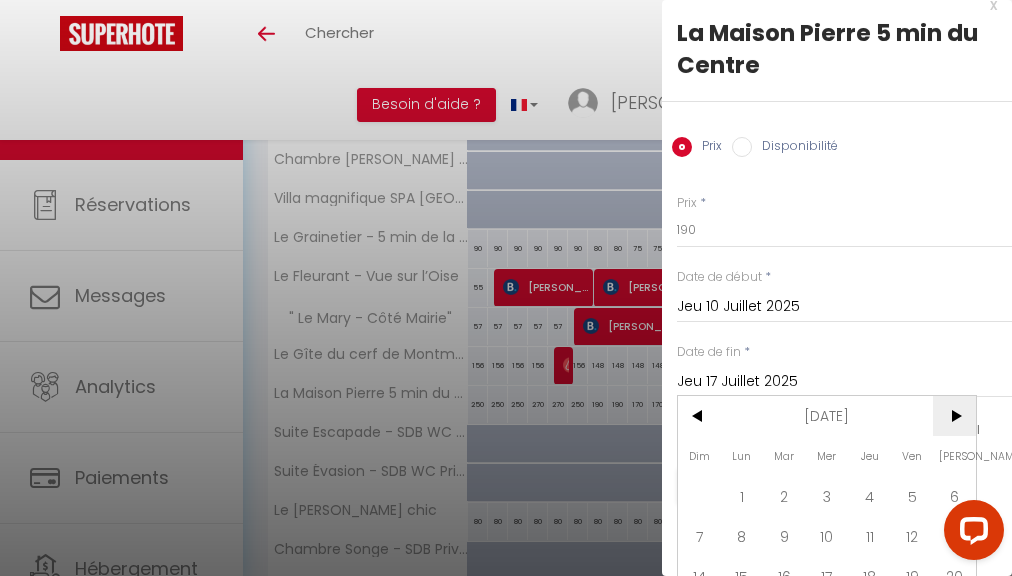 click on ">" at bounding box center [954, 416] 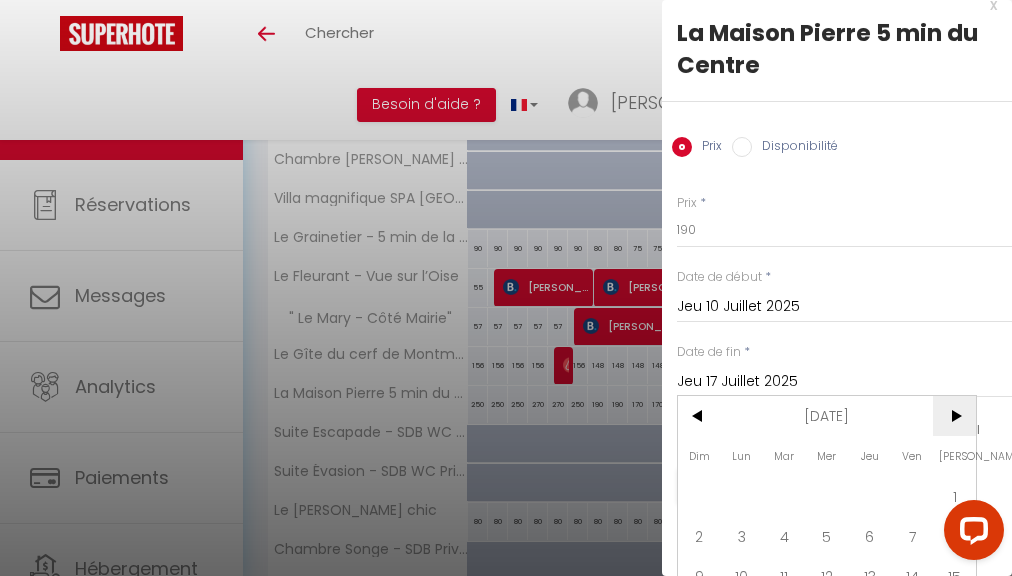click on ">" at bounding box center [954, 416] 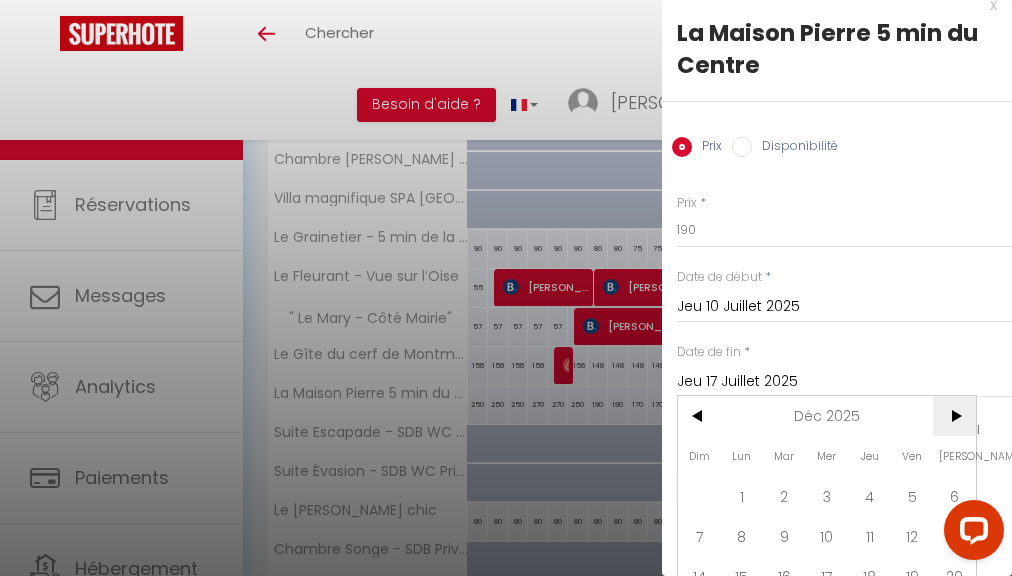 click on ">" at bounding box center (954, 416) 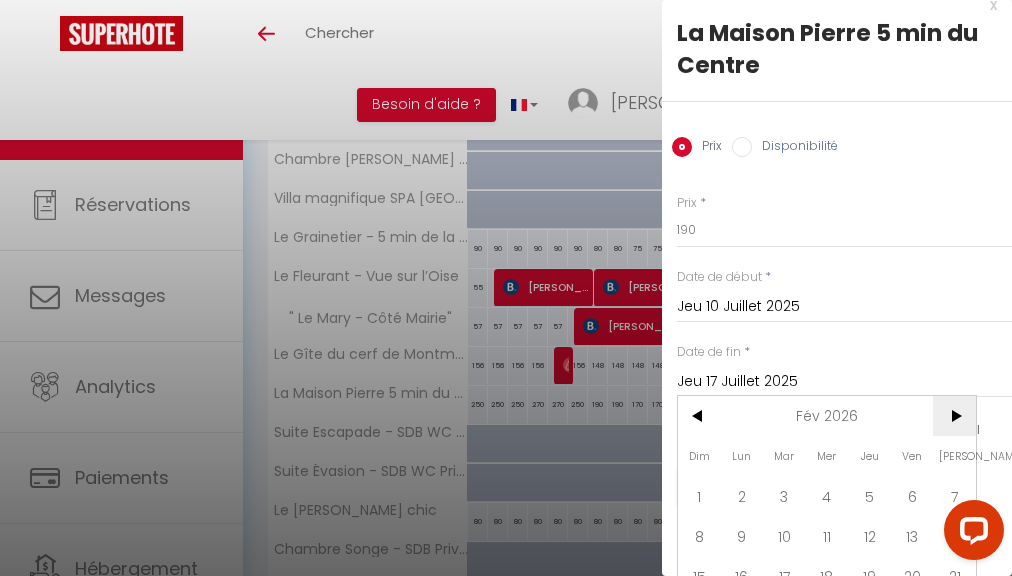 click on ">" at bounding box center (954, 416) 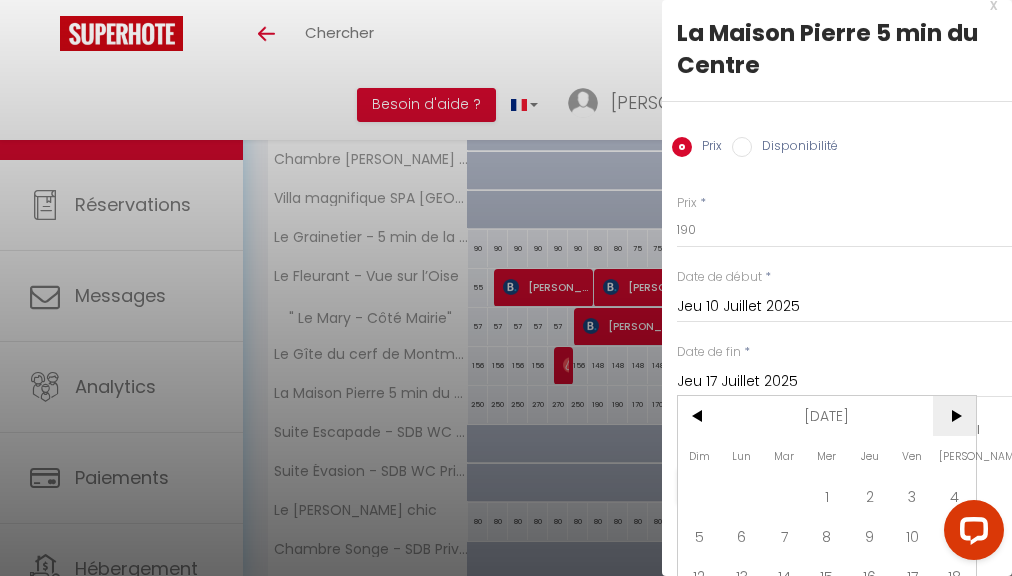 click on ">" at bounding box center [954, 416] 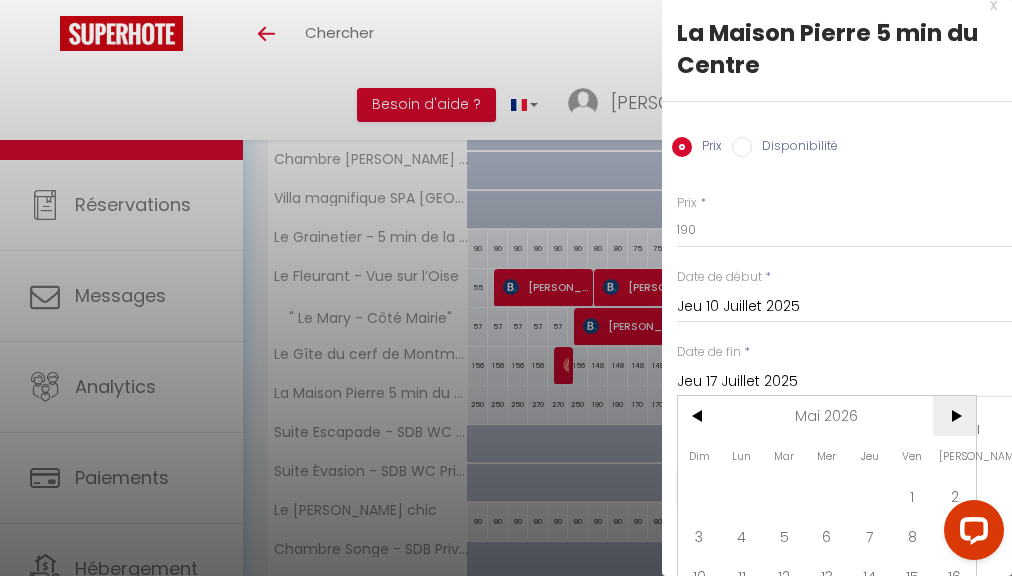 click on ">" at bounding box center (954, 416) 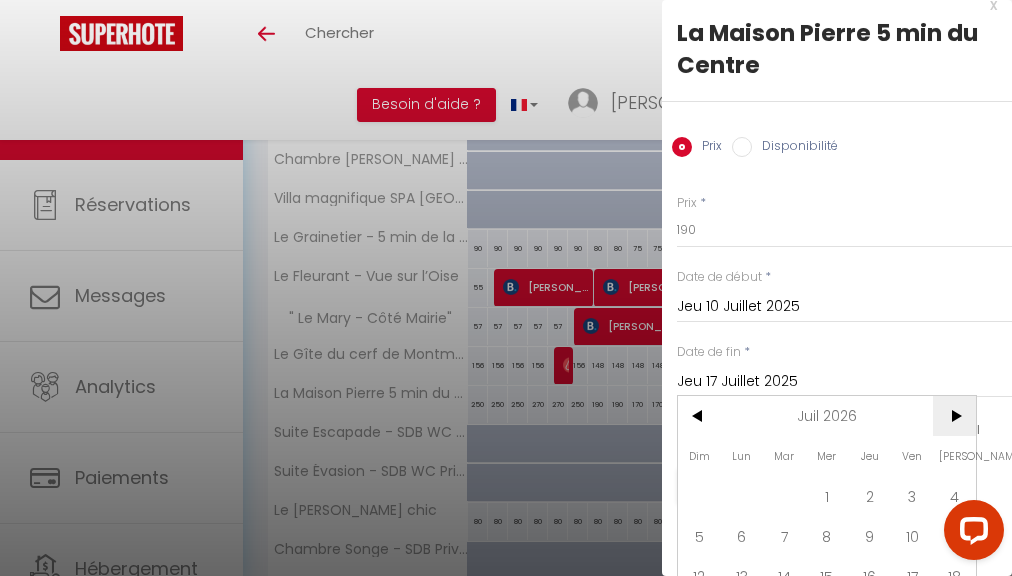 click on ">" at bounding box center [954, 416] 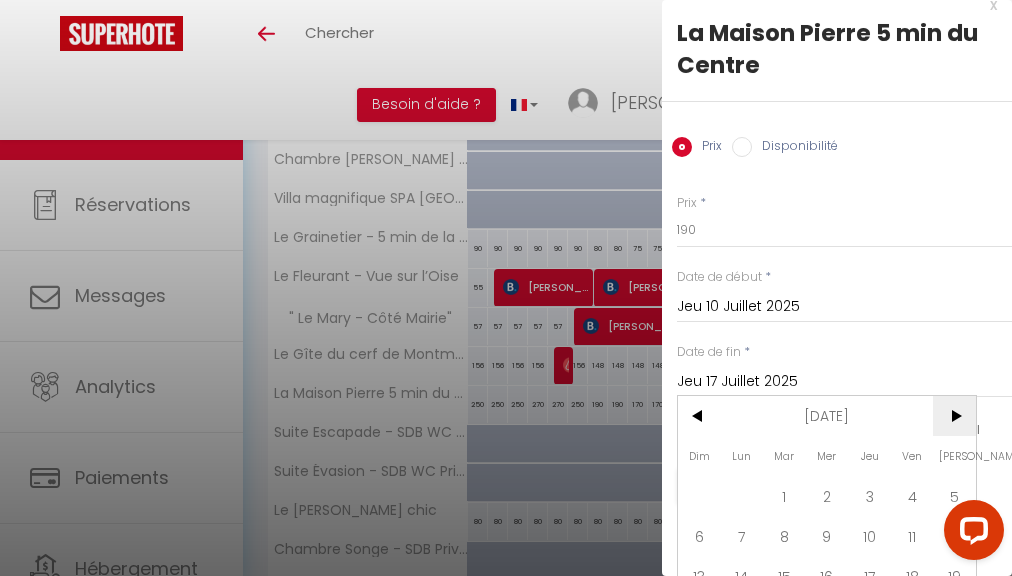 click on ">" at bounding box center (954, 416) 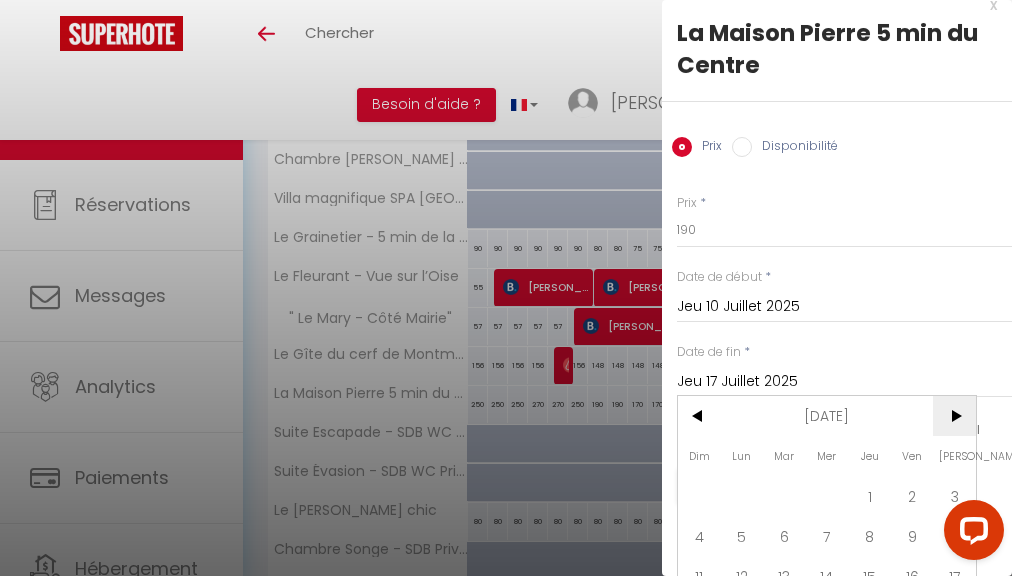 scroll, scrollTop: 132, scrollLeft: 0, axis: vertical 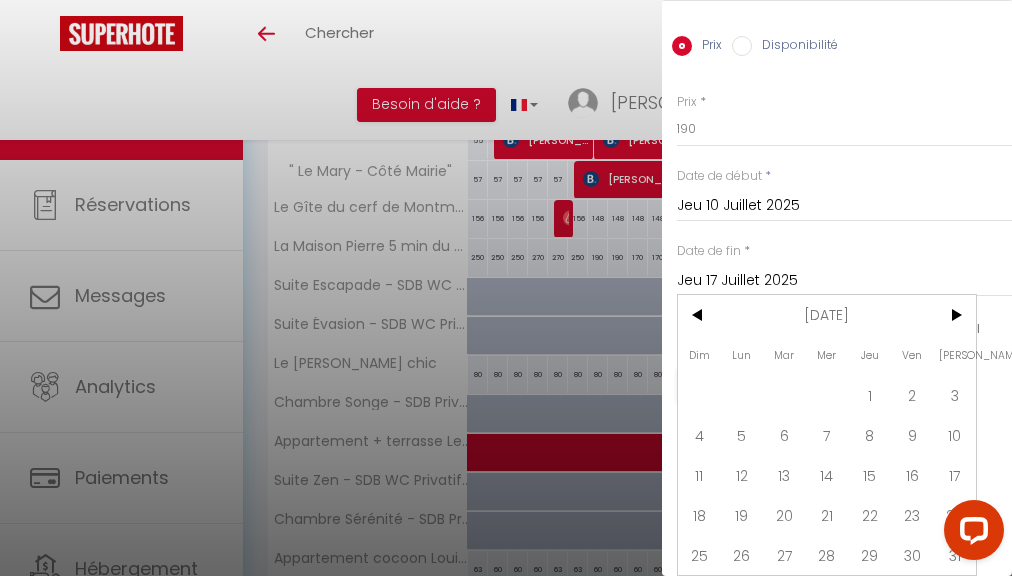 click on "30" at bounding box center (912, 555) 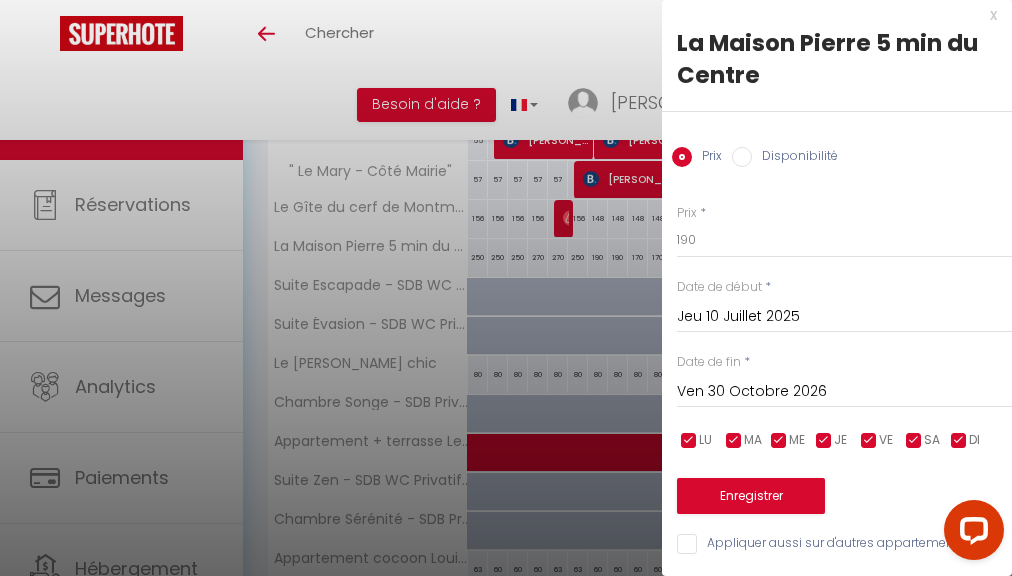 scroll, scrollTop: 17, scrollLeft: 0, axis: vertical 